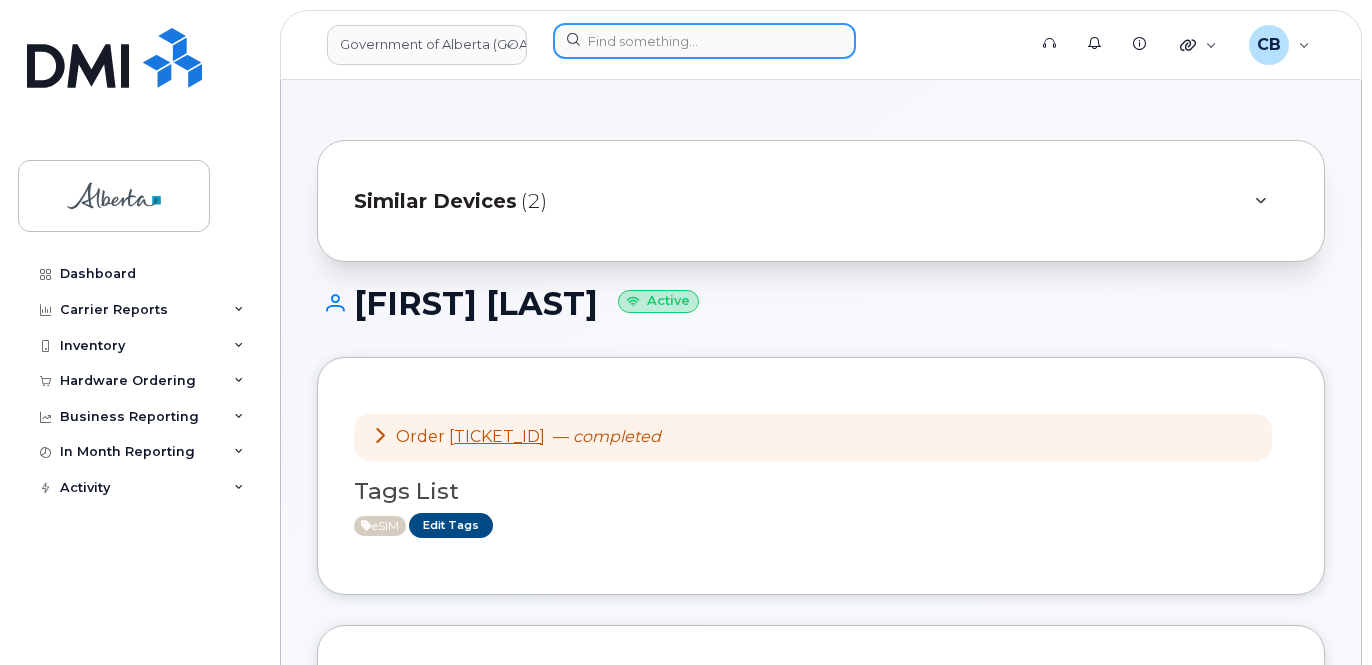 scroll, scrollTop: 400, scrollLeft: 0, axis: vertical 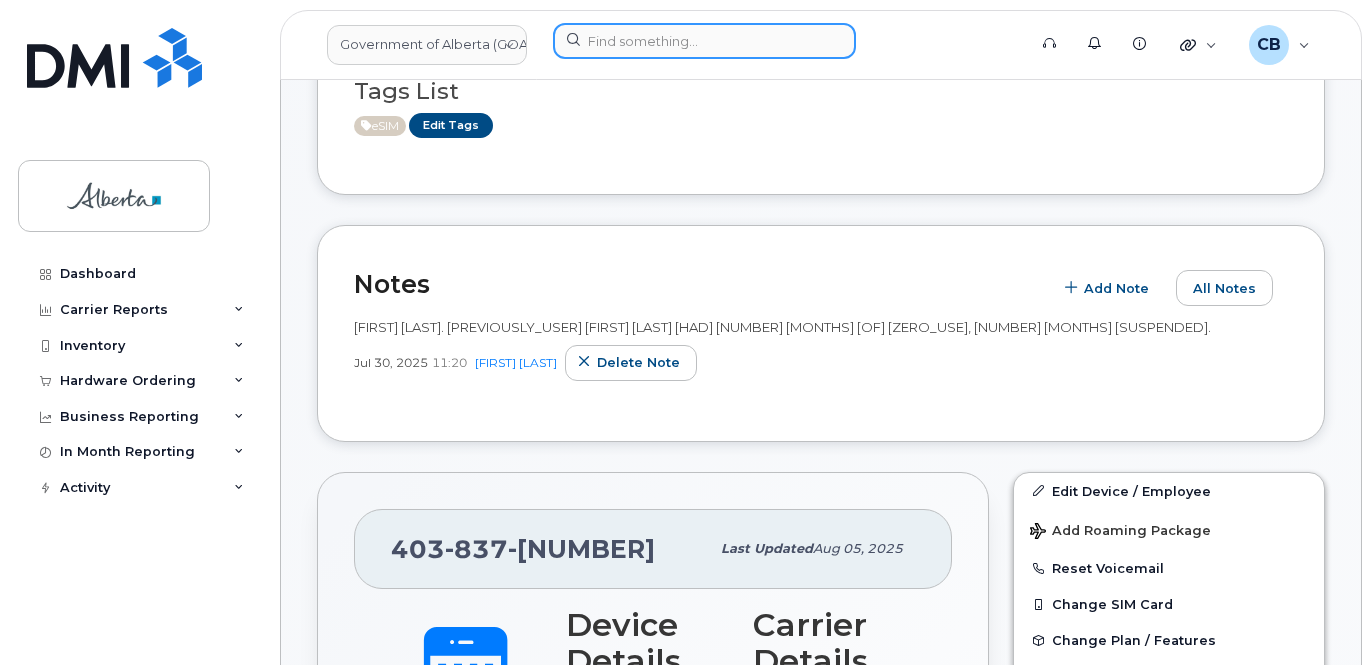 click at bounding box center [704, 41] 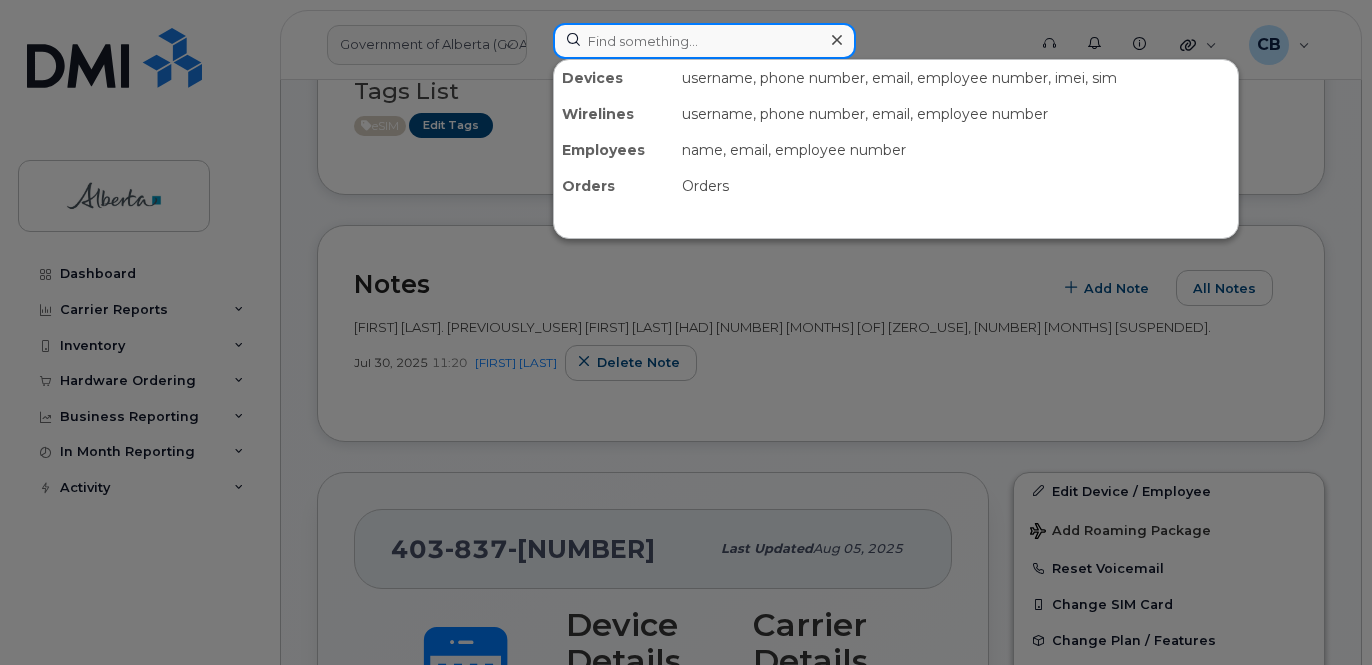 paste on "7802037340" 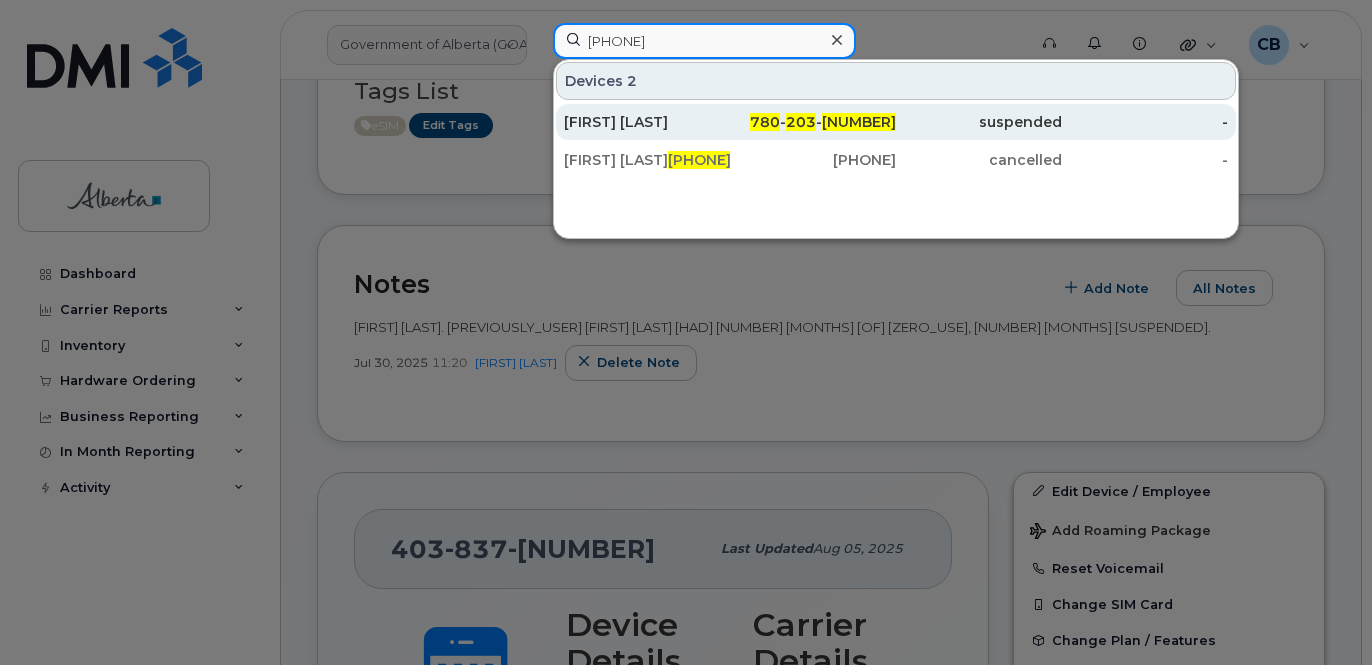 type on "7802037340" 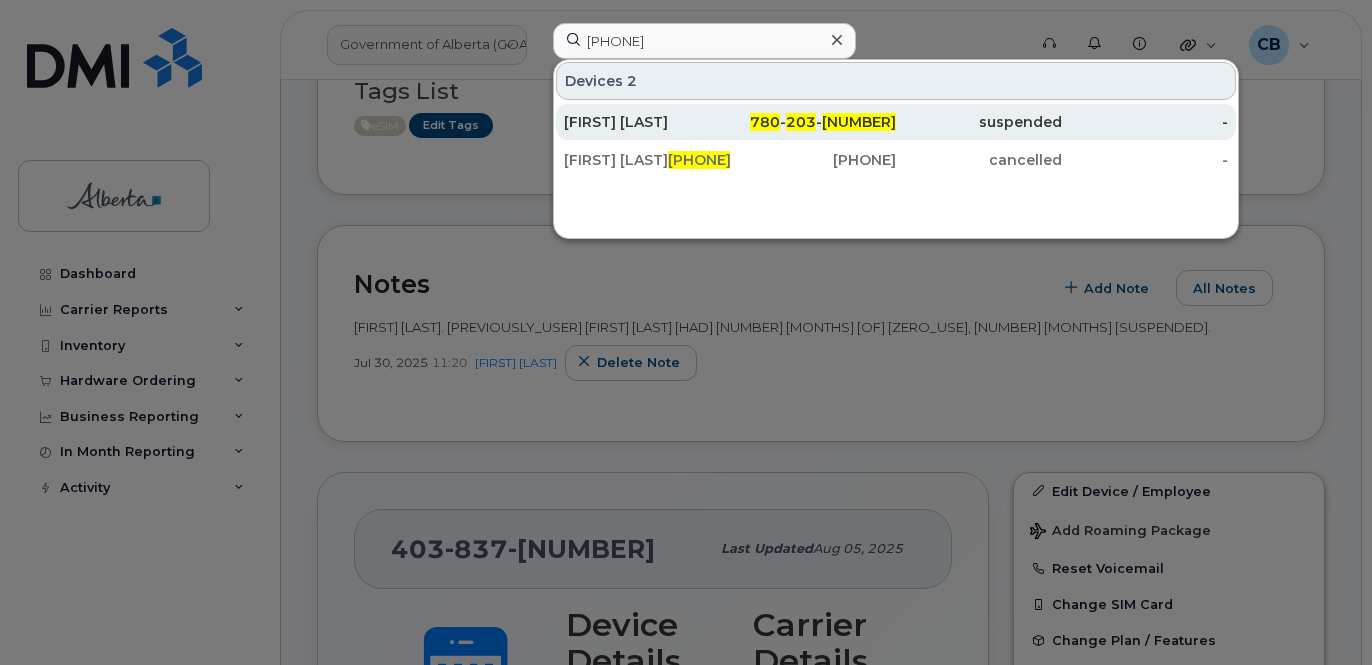 click on "Rick Grosul" at bounding box center [647, 122] 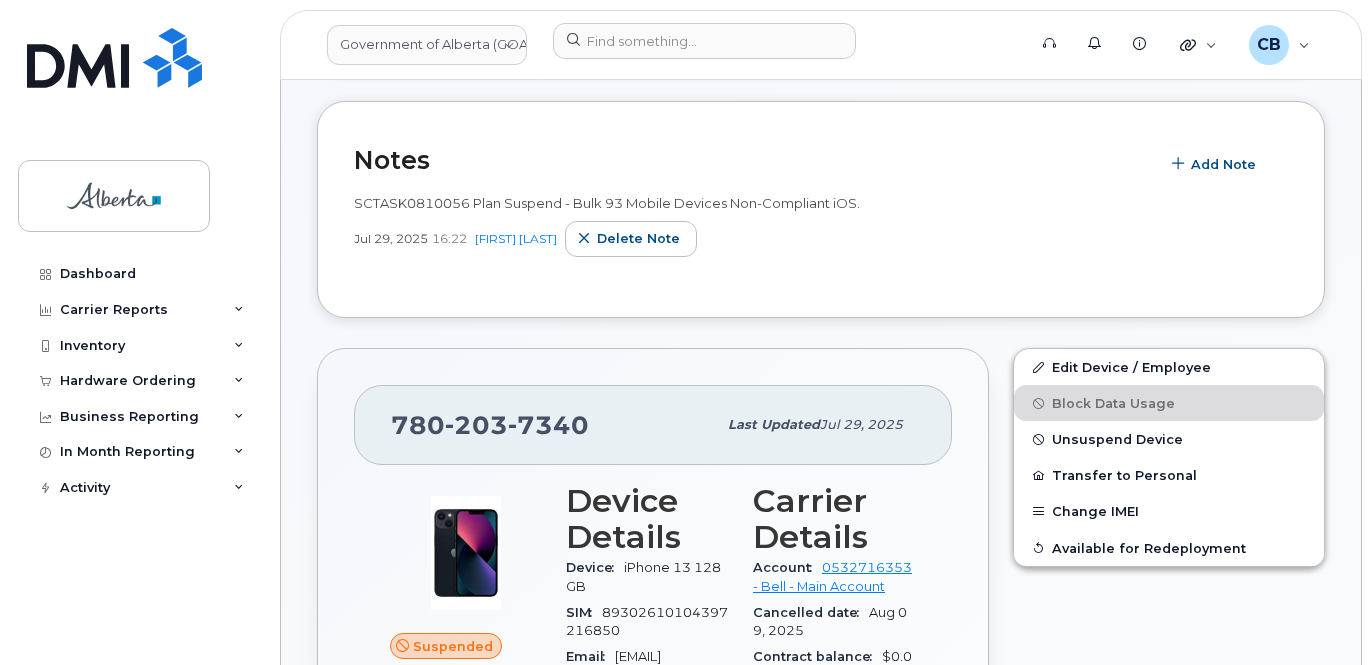 scroll, scrollTop: 300, scrollLeft: 0, axis: vertical 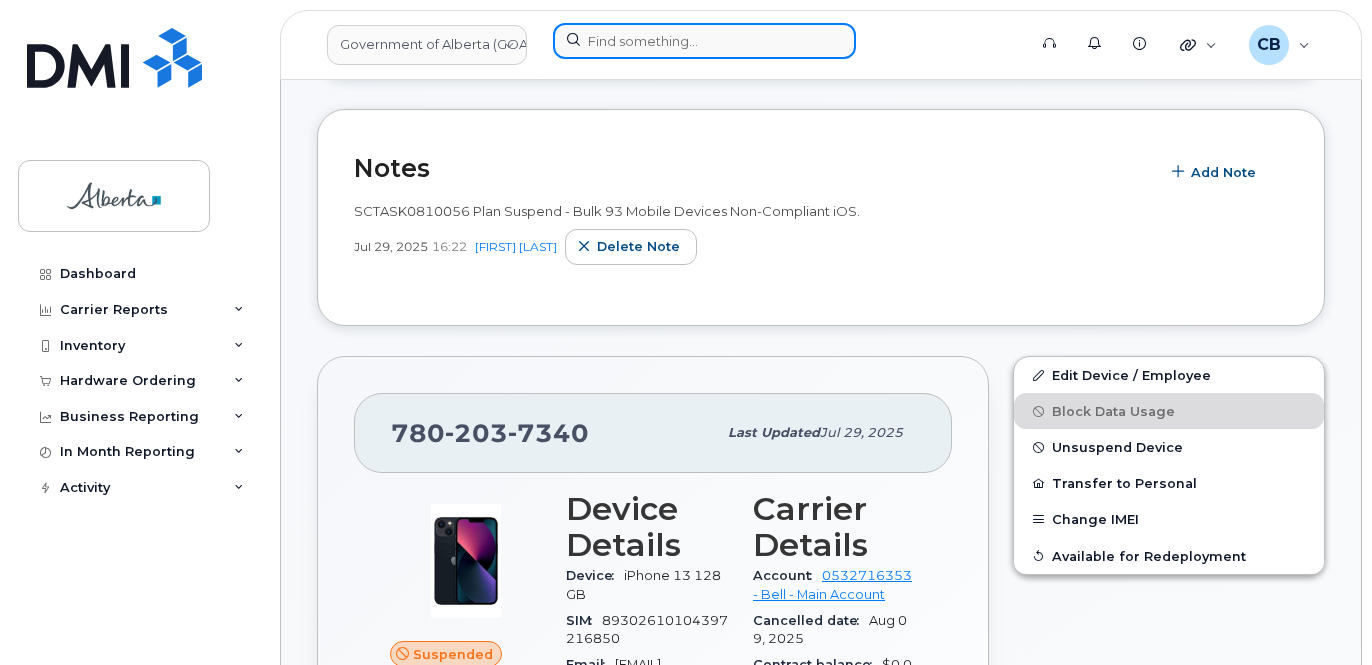click at bounding box center [704, 41] 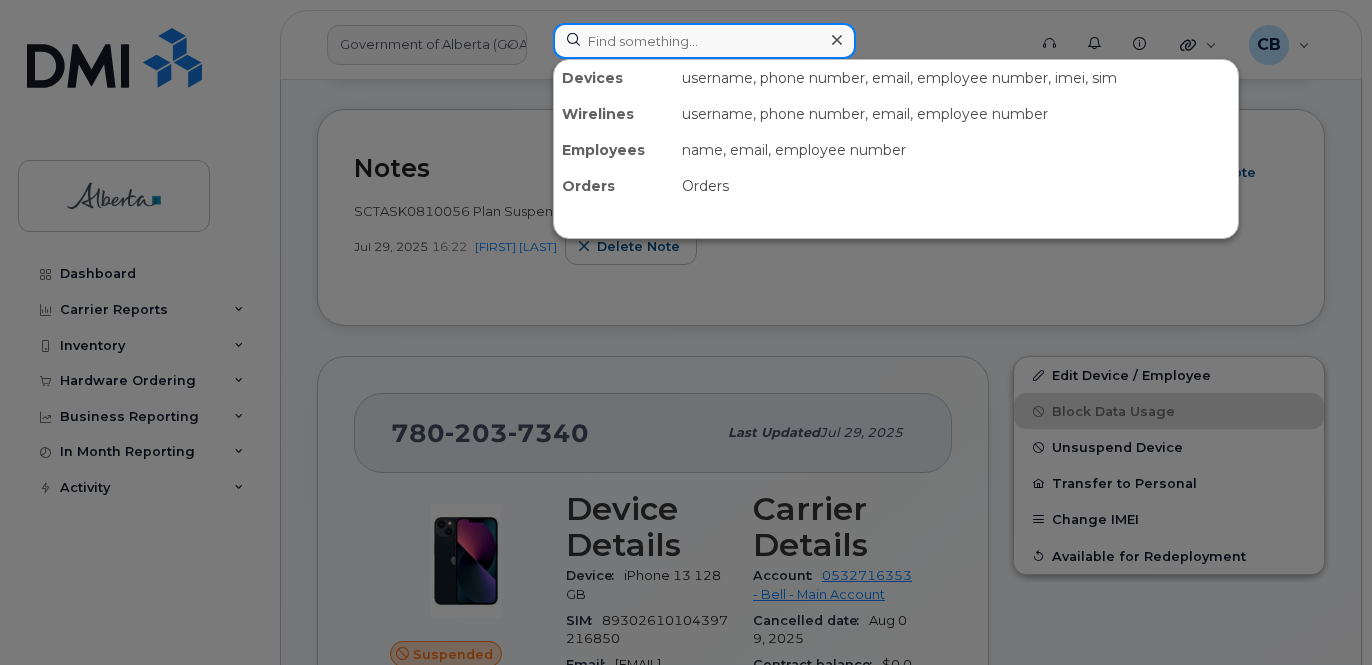 paste on "7802394897" 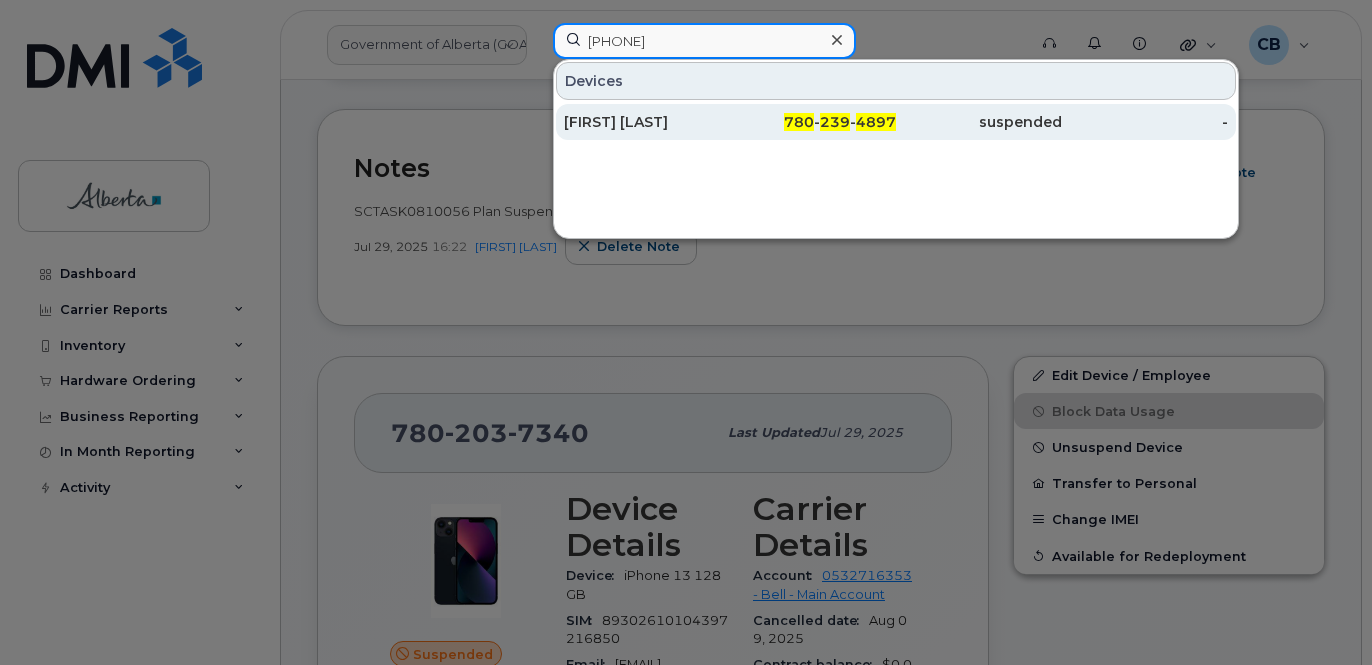 type on "7802394897" 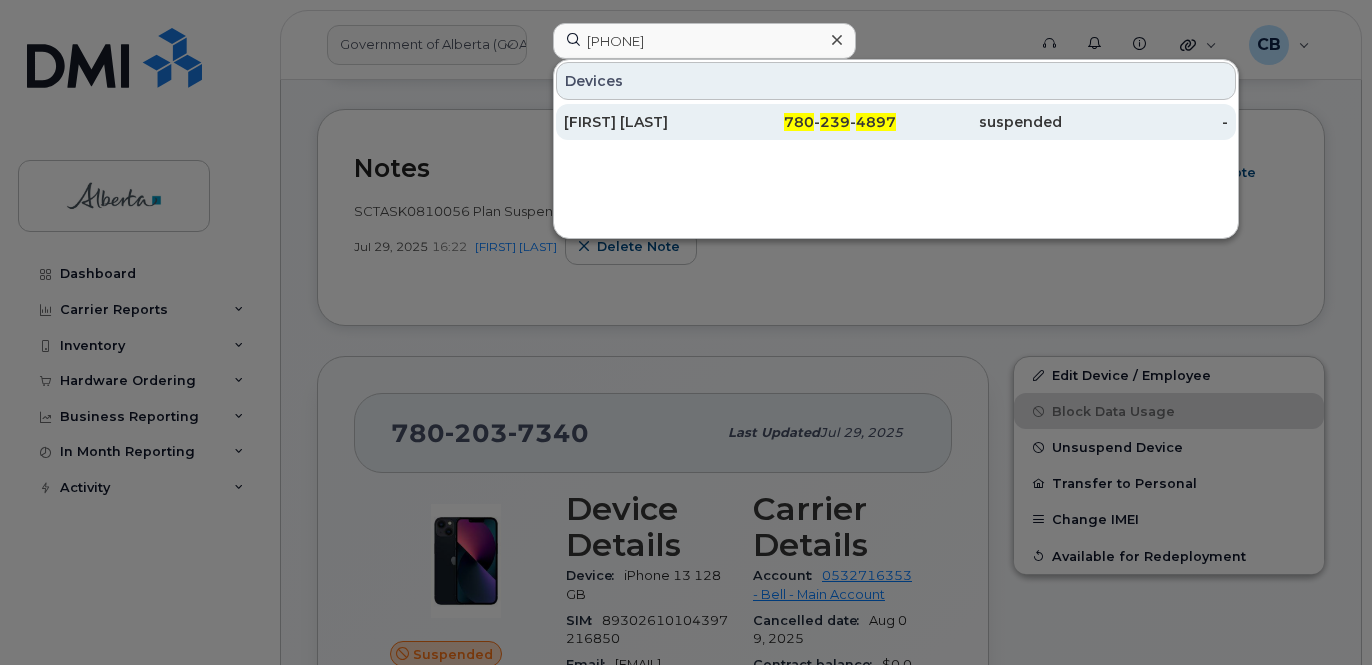 click on "Rebekah Hunt" at bounding box center (647, 122) 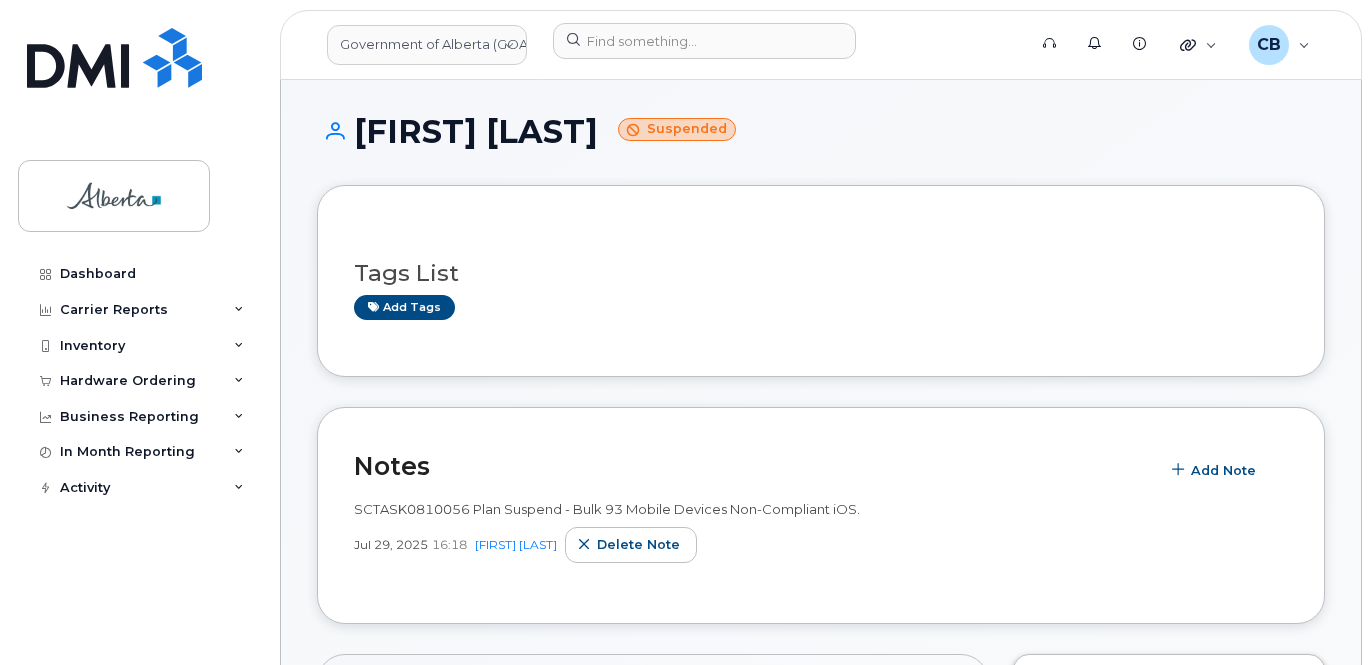 scroll, scrollTop: 0, scrollLeft: 0, axis: both 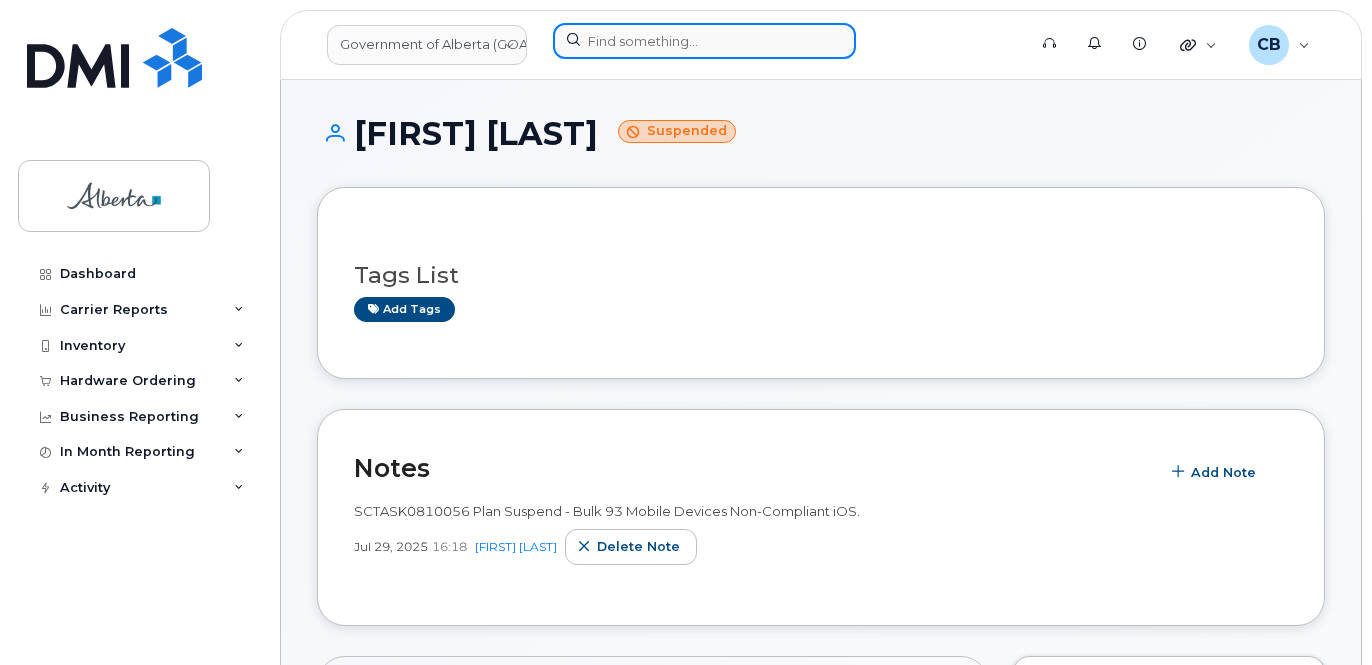 click at bounding box center [704, 41] 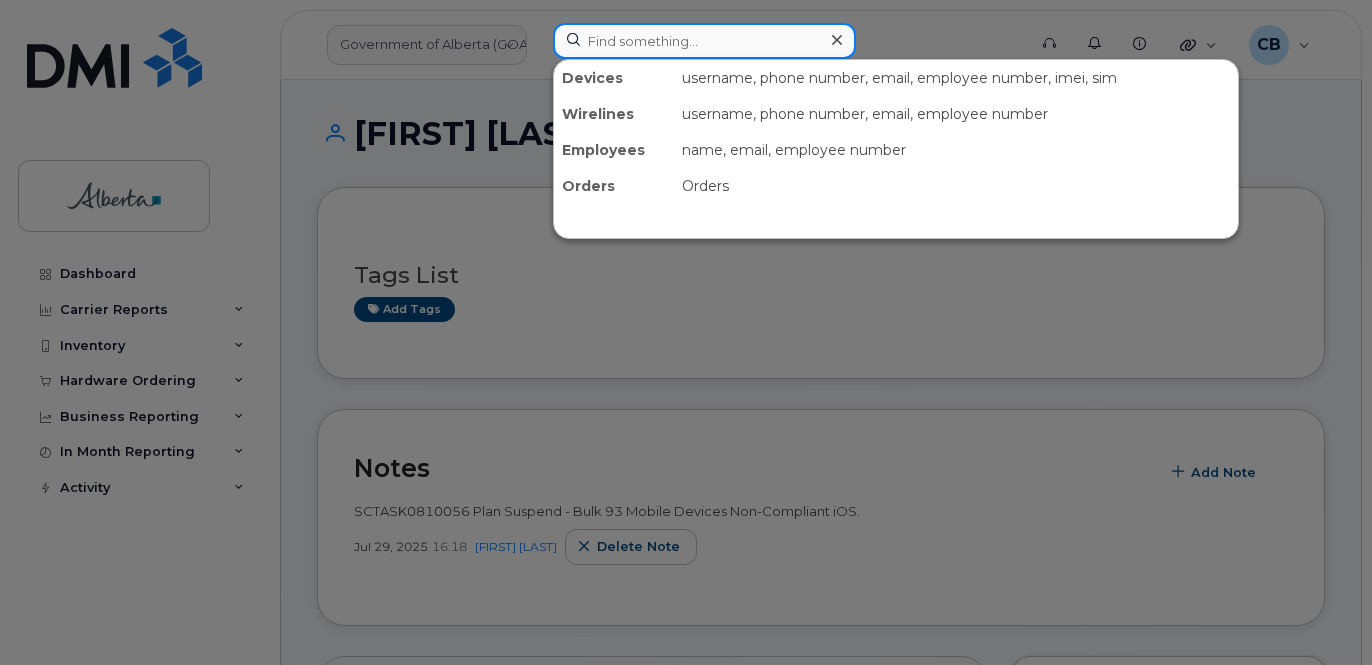 paste on "[PHONE]" 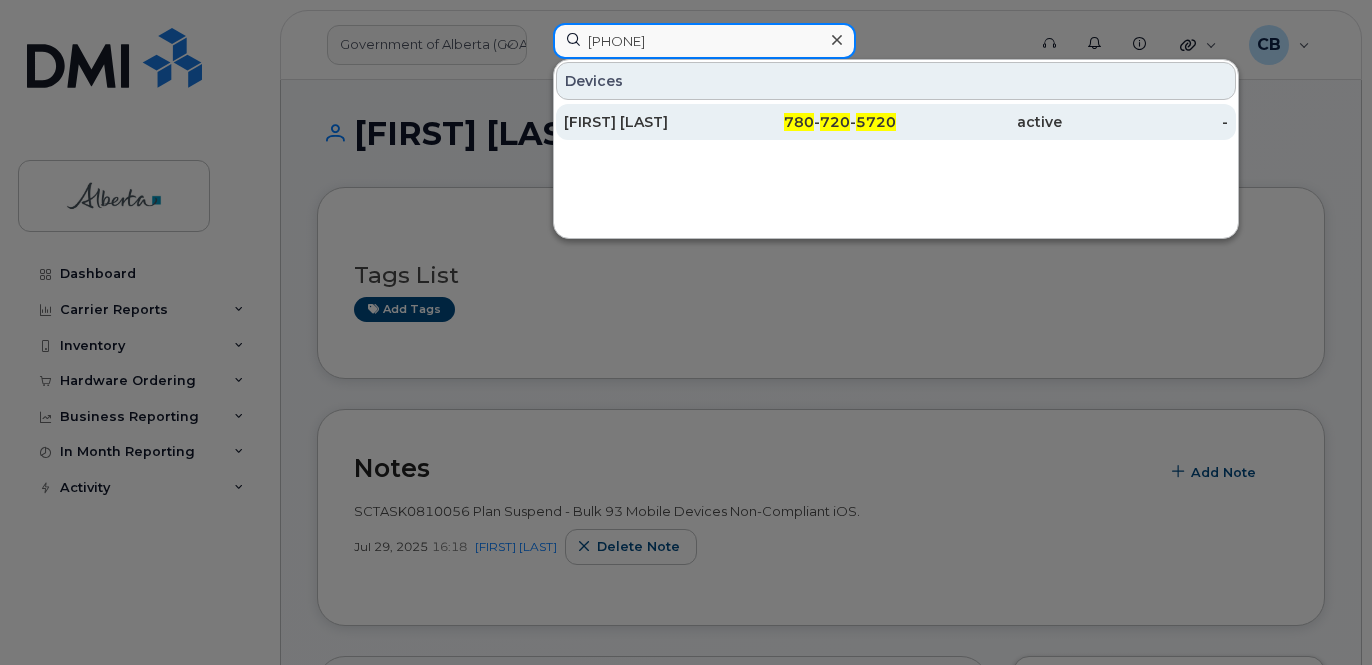 type on "7807205720" 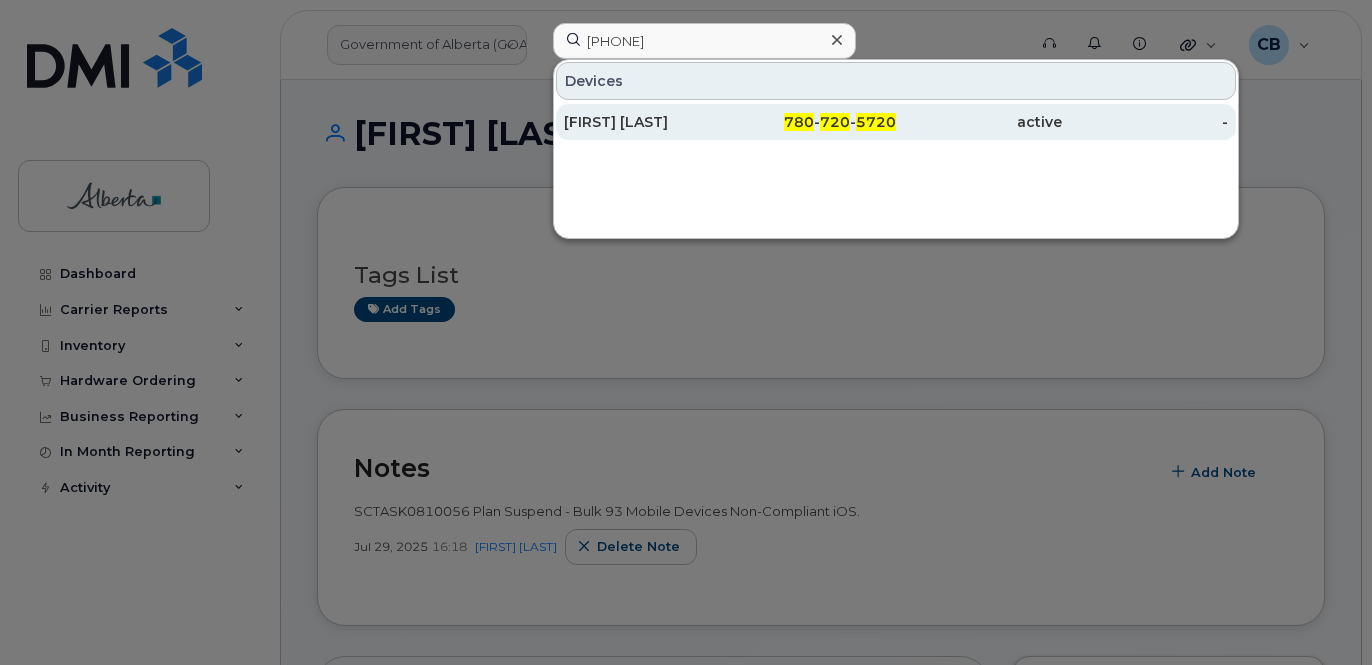 click on "Mike Ameyaw" at bounding box center [647, 122] 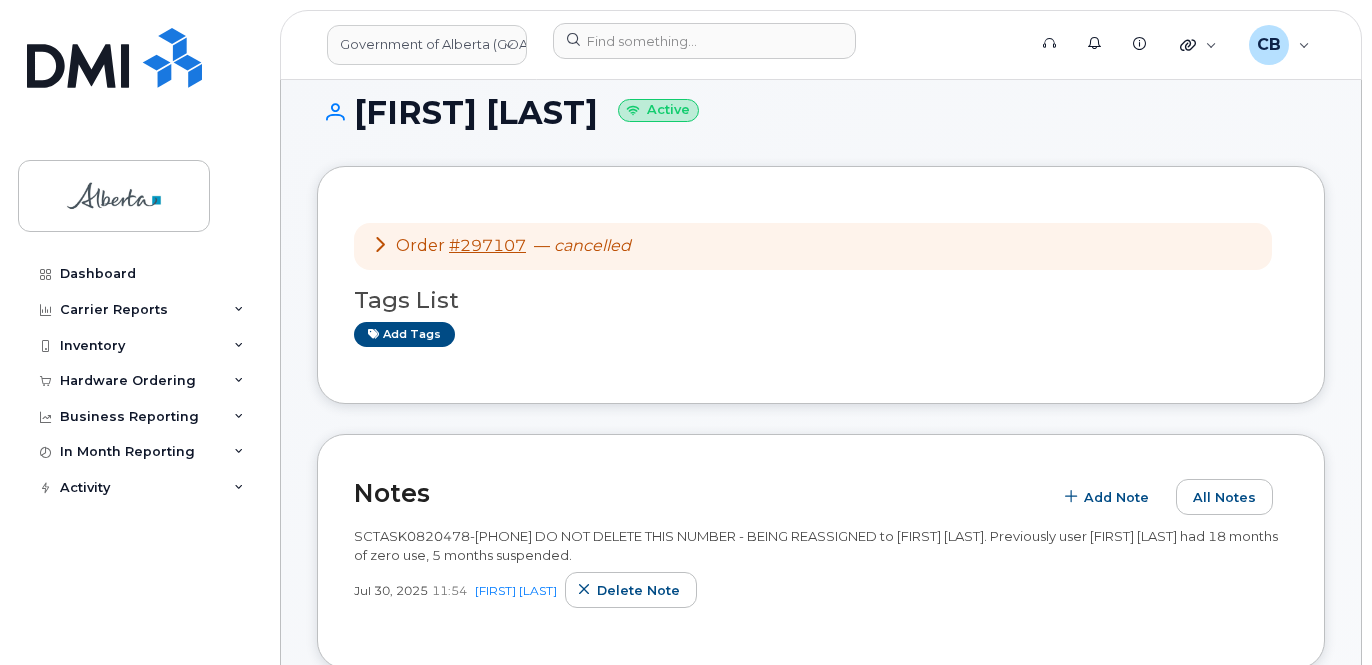 scroll, scrollTop: 0, scrollLeft: 0, axis: both 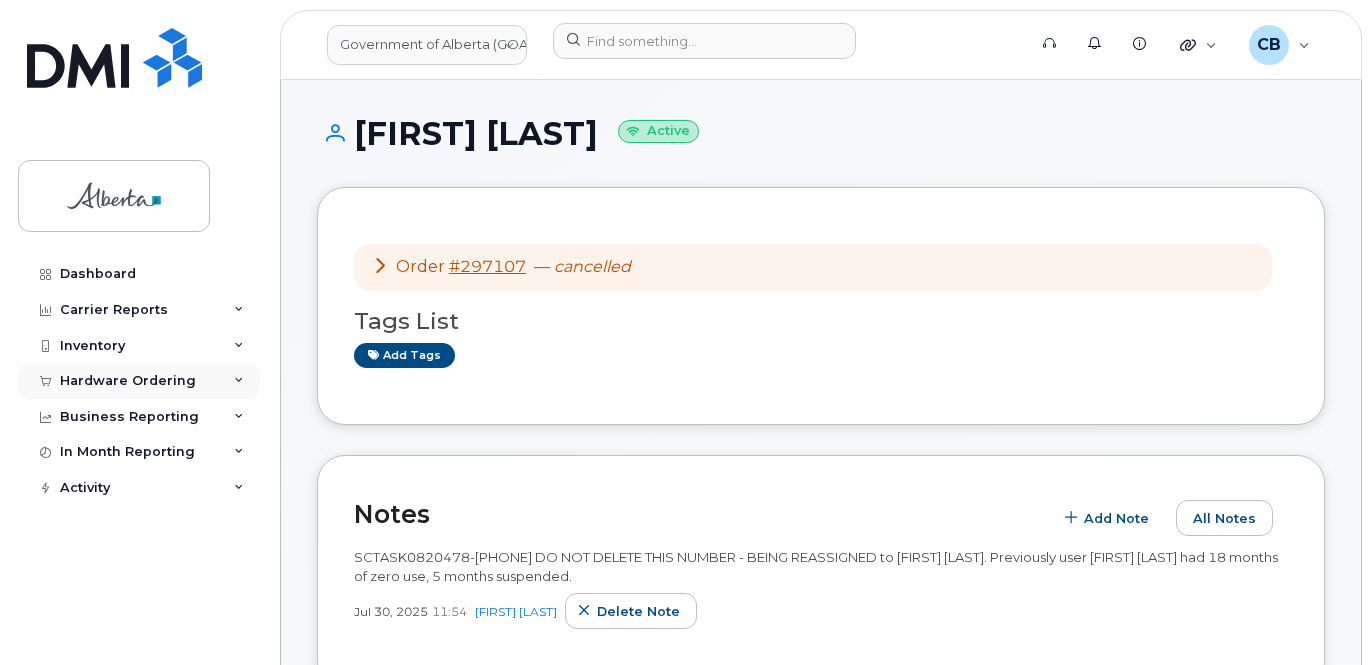 click on "Hardware Ordering" at bounding box center [128, 381] 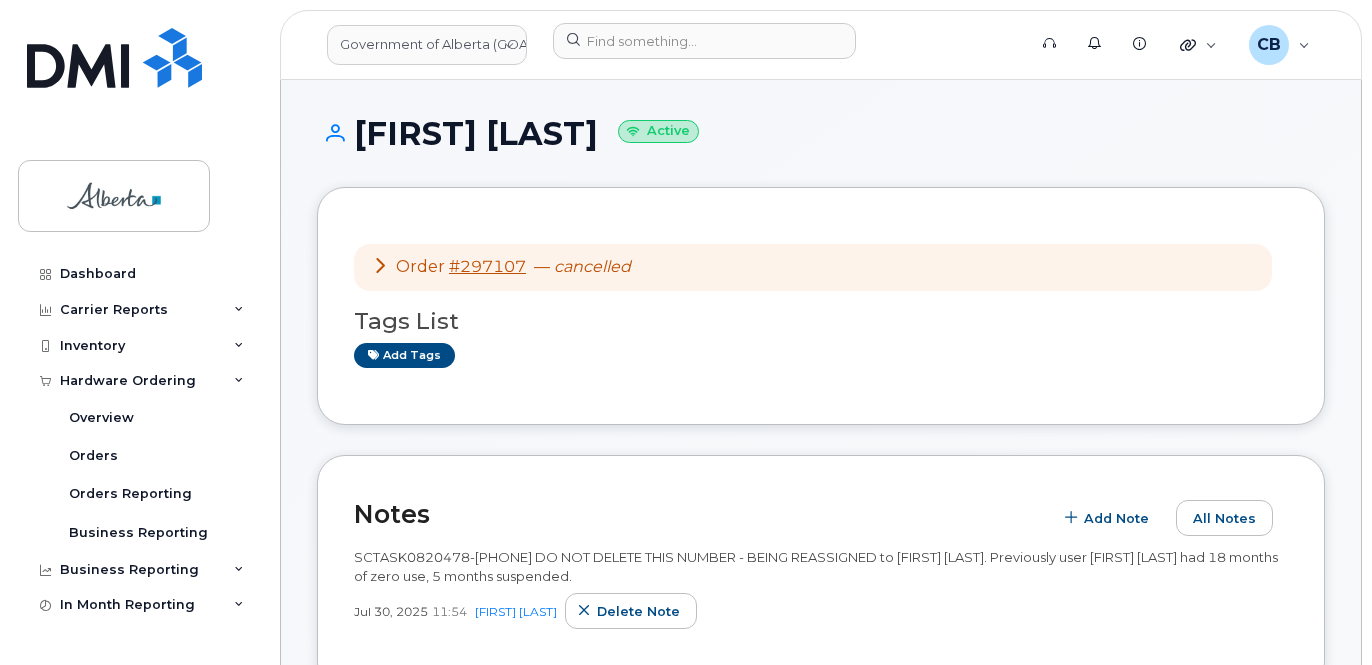 click on "Order #297107 — cancelled
Tags List
Add tags" at bounding box center [821, 306] 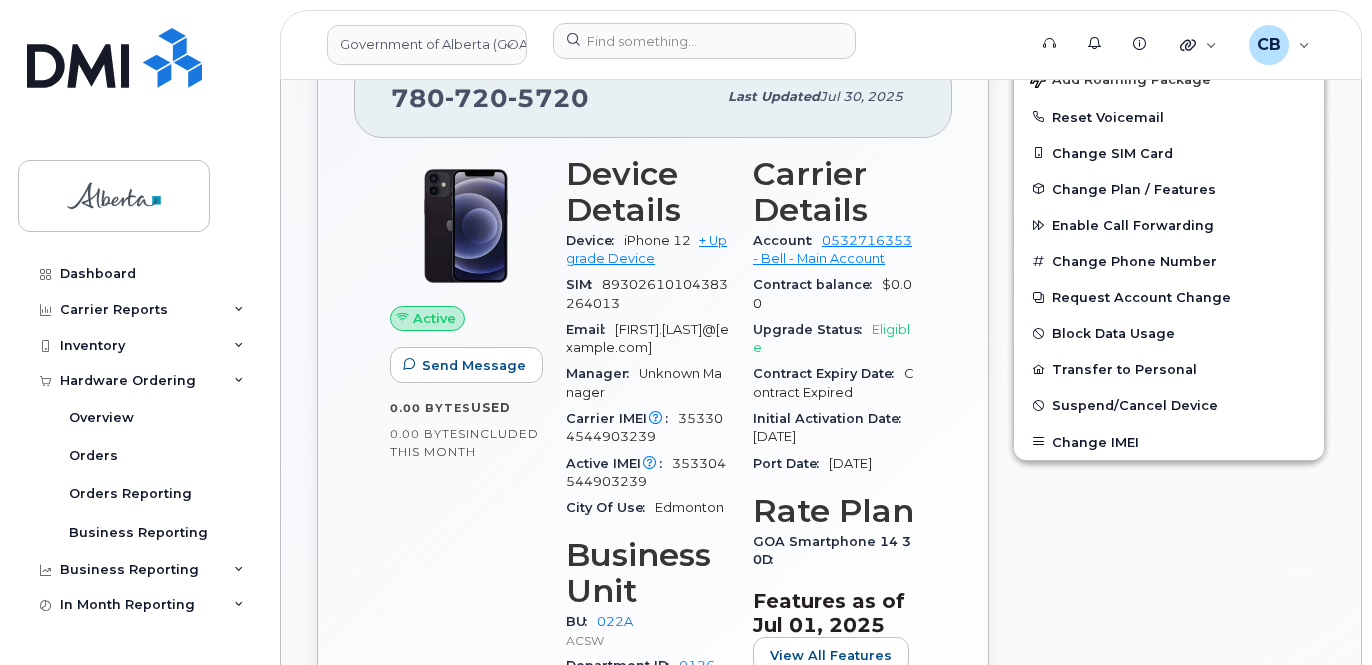 scroll, scrollTop: 900, scrollLeft: 0, axis: vertical 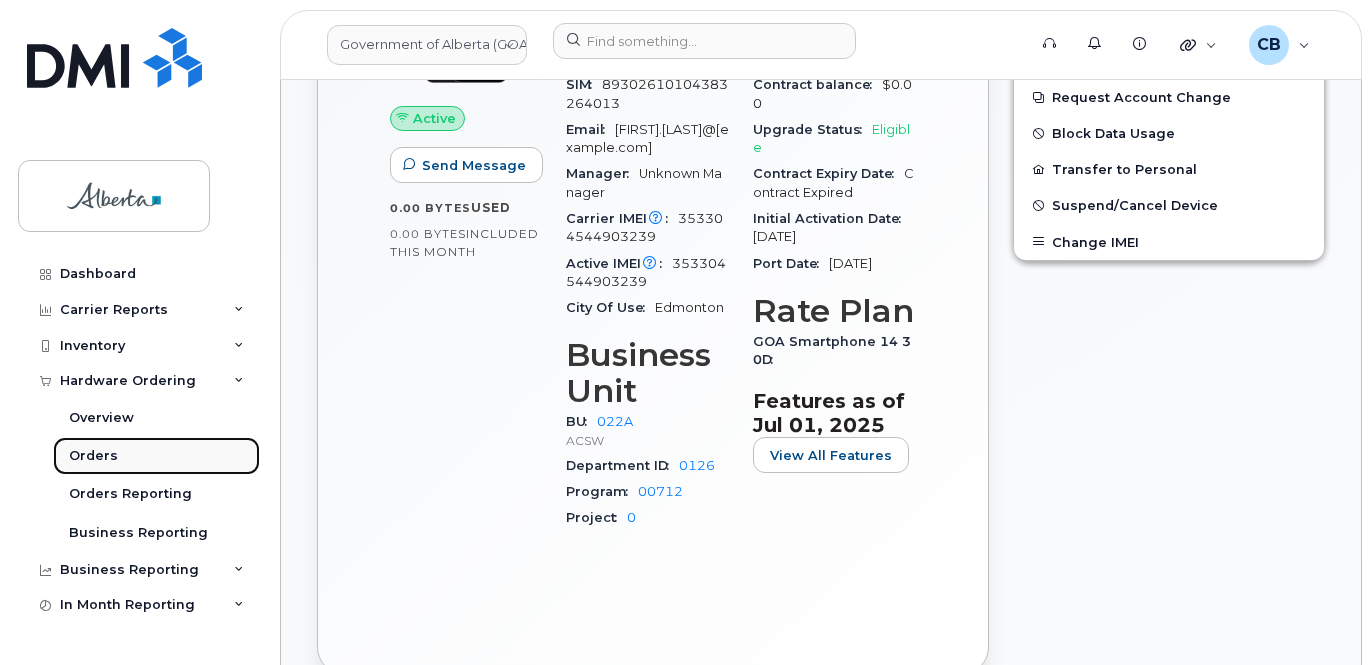click on "Orders" at bounding box center (93, 456) 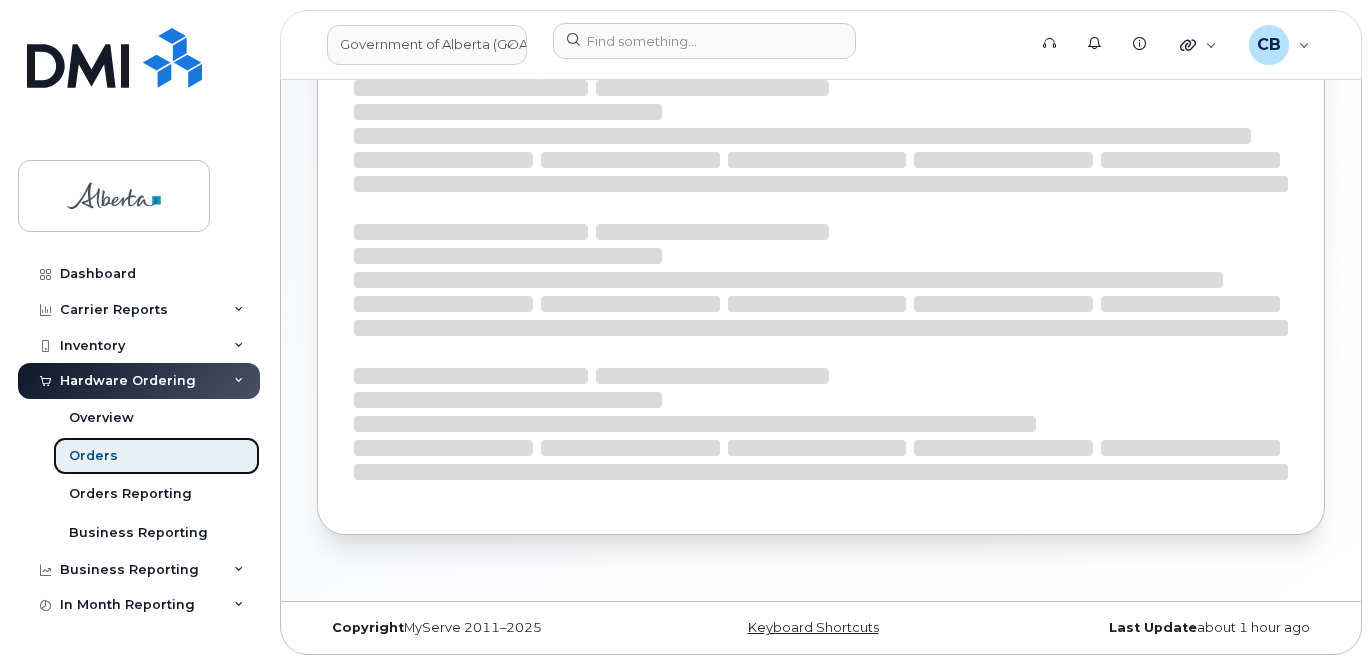 scroll, scrollTop: 0, scrollLeft: 0, axis: both 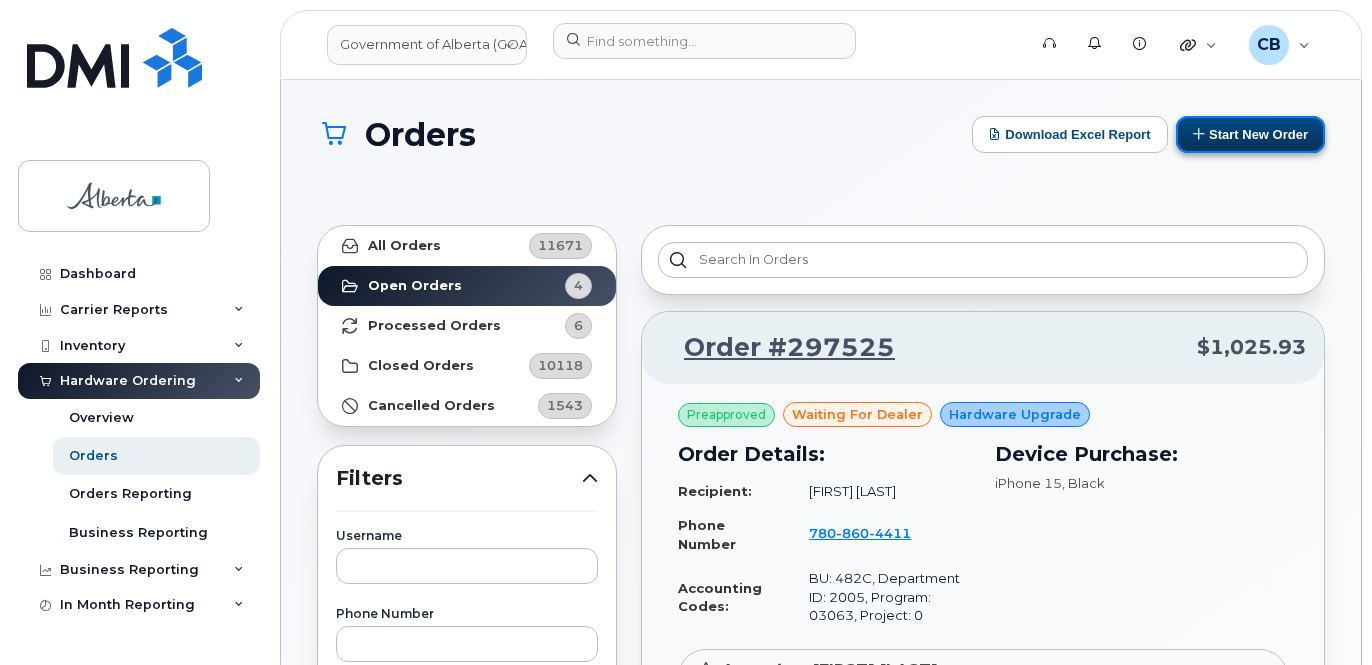 click on "Start New Order" at bounding box center [1250, 134] 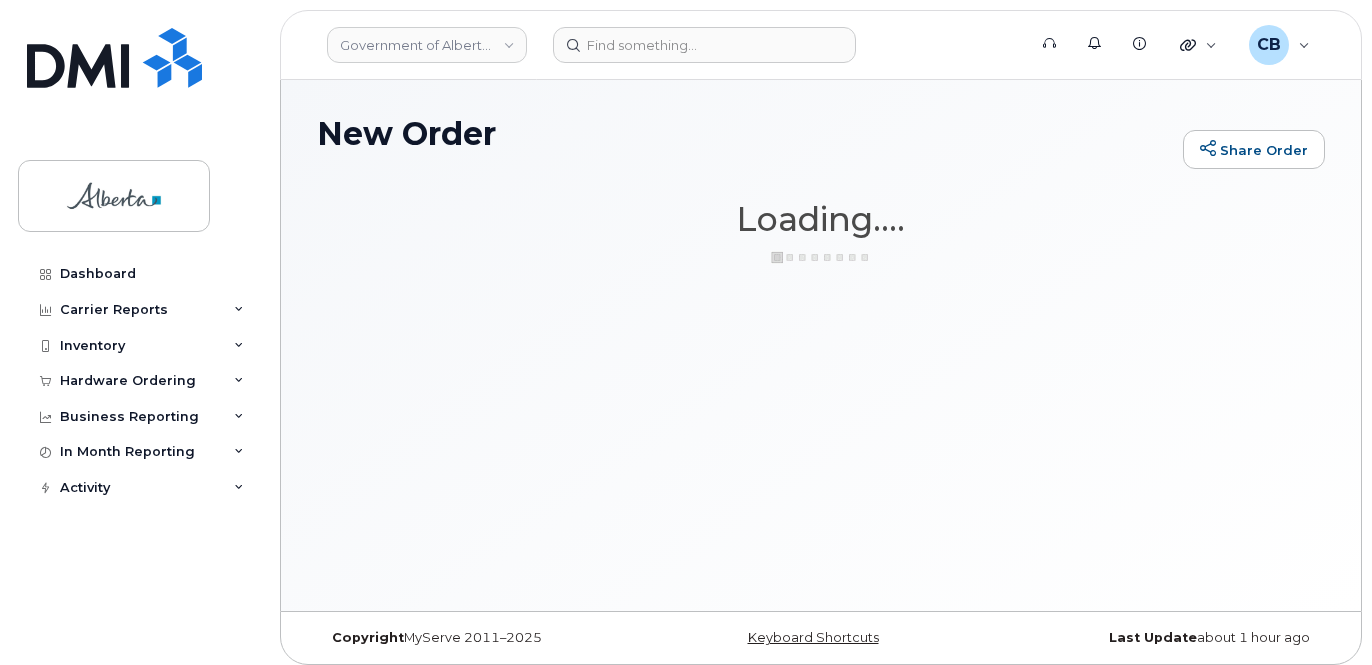 scroll, scrollTop: 0, scrollLeft: 0, axis: both 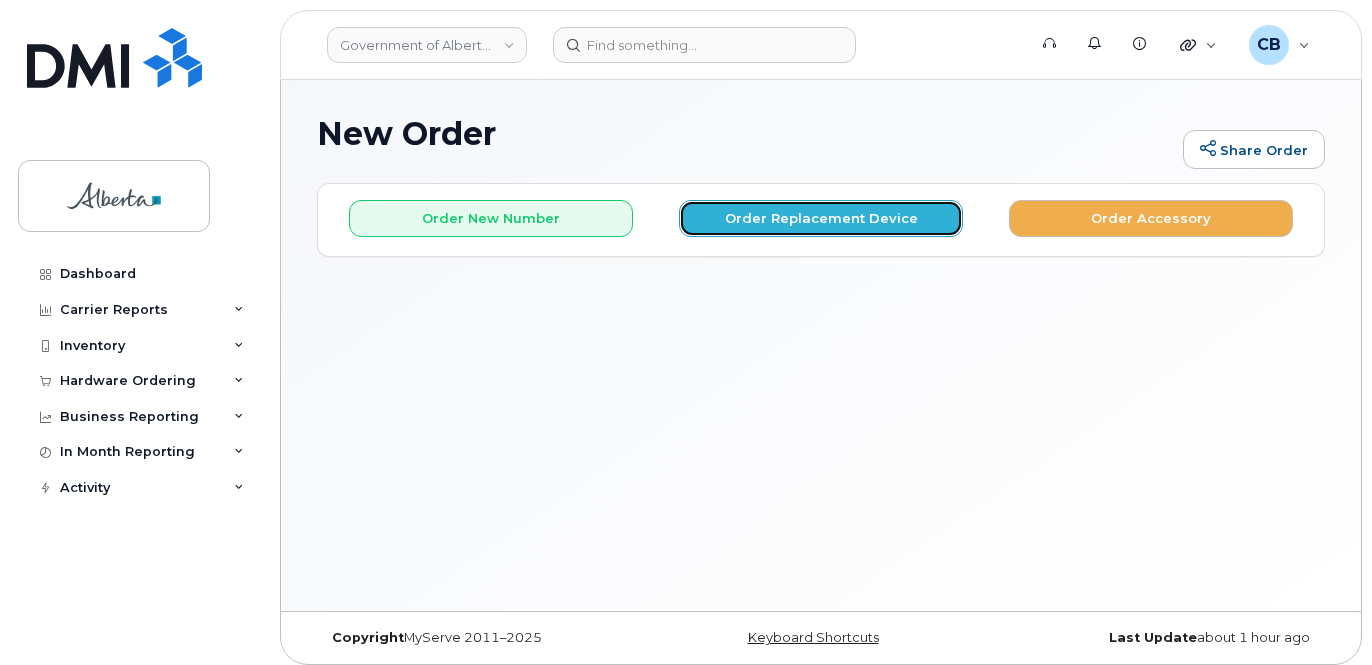 click on "Order Replacement Device" at bounding box center (821, 218) 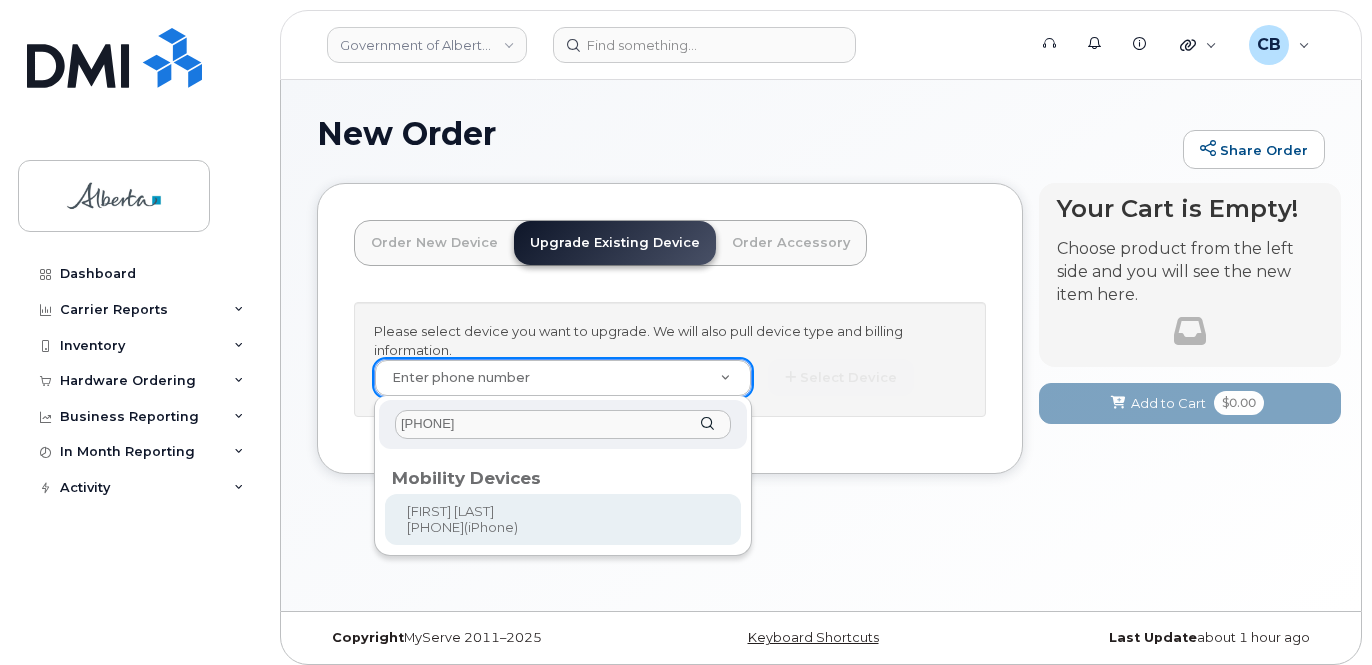 type on "7807205720" 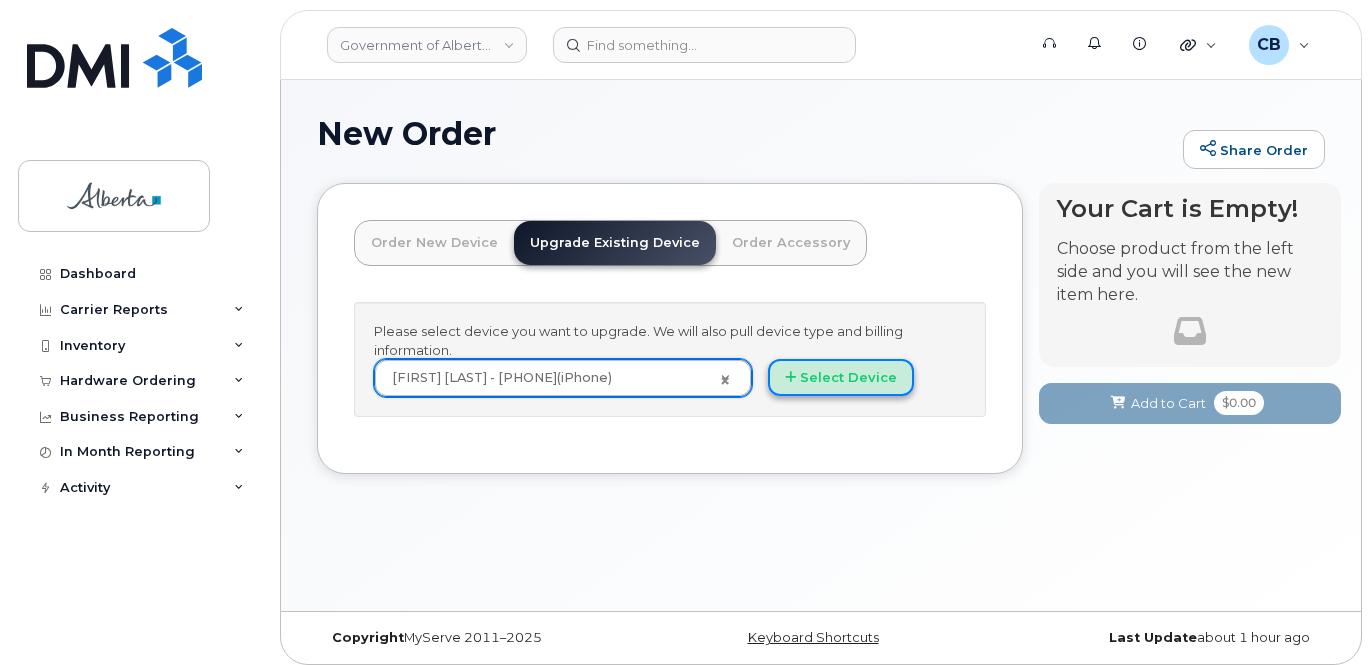 click on "Select Device" at bounding box center (841, 377) 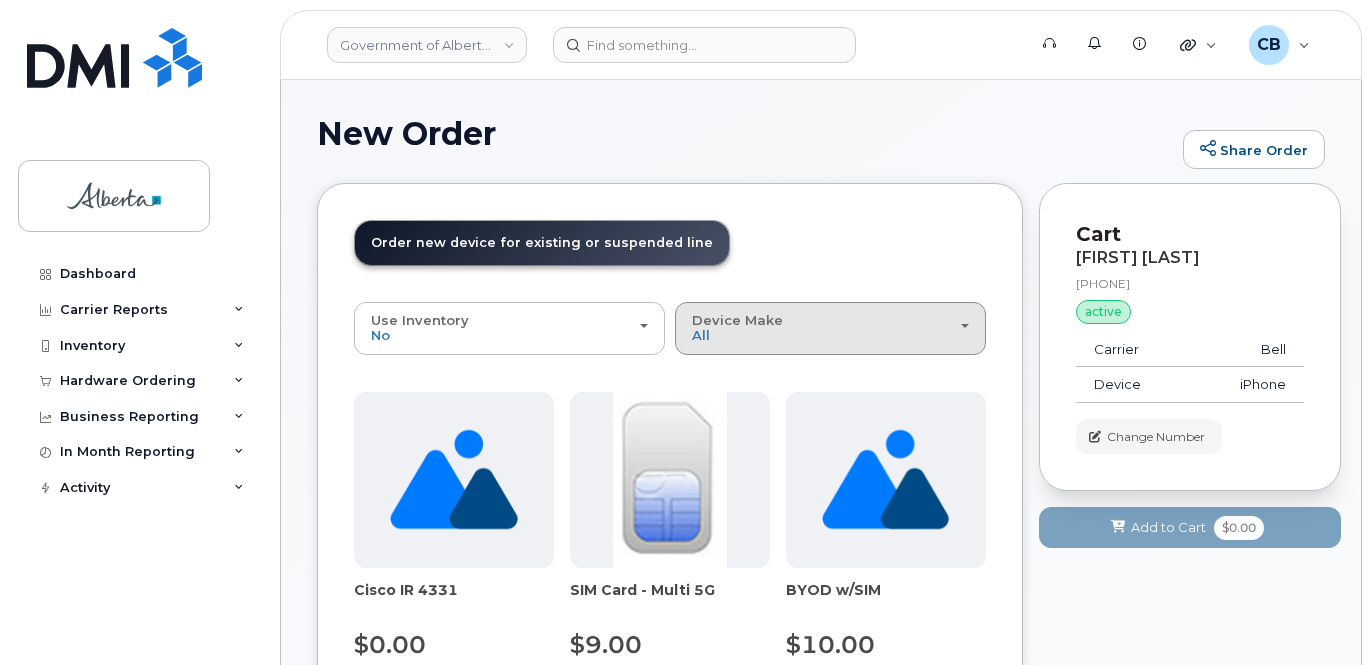click on "Device Make
All
Aircard
Android
Cell Phone
HUB
iPhone
Modem
Unknown" at bounding box center [830, 328] 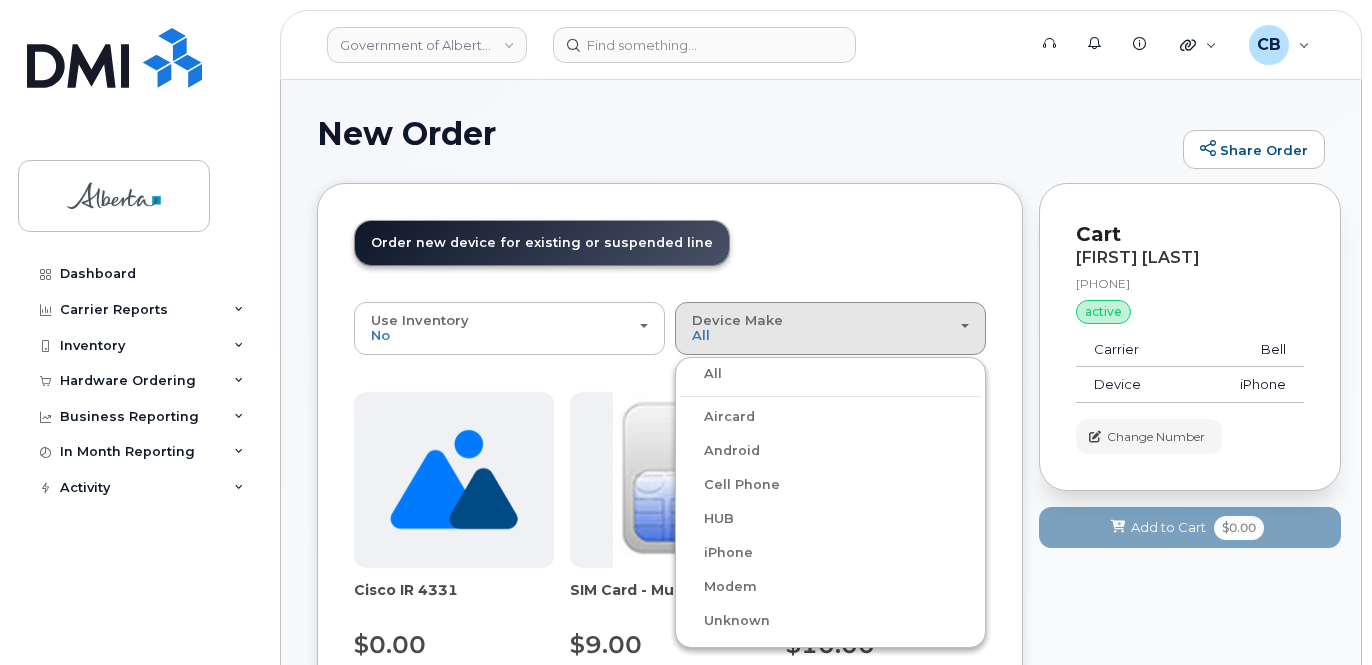 click on "Android" at bounding box center (720, 451) 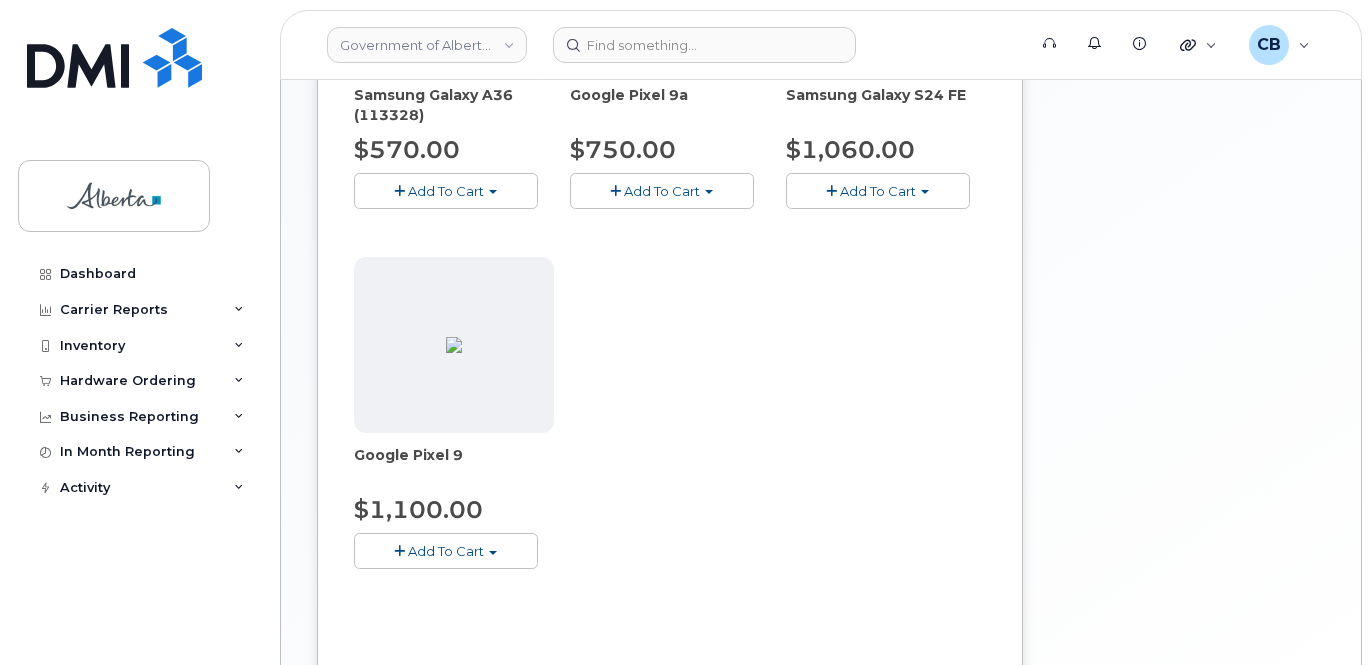 scroll, scrollTop: 600, scrollLeft: 0, axis: vertical 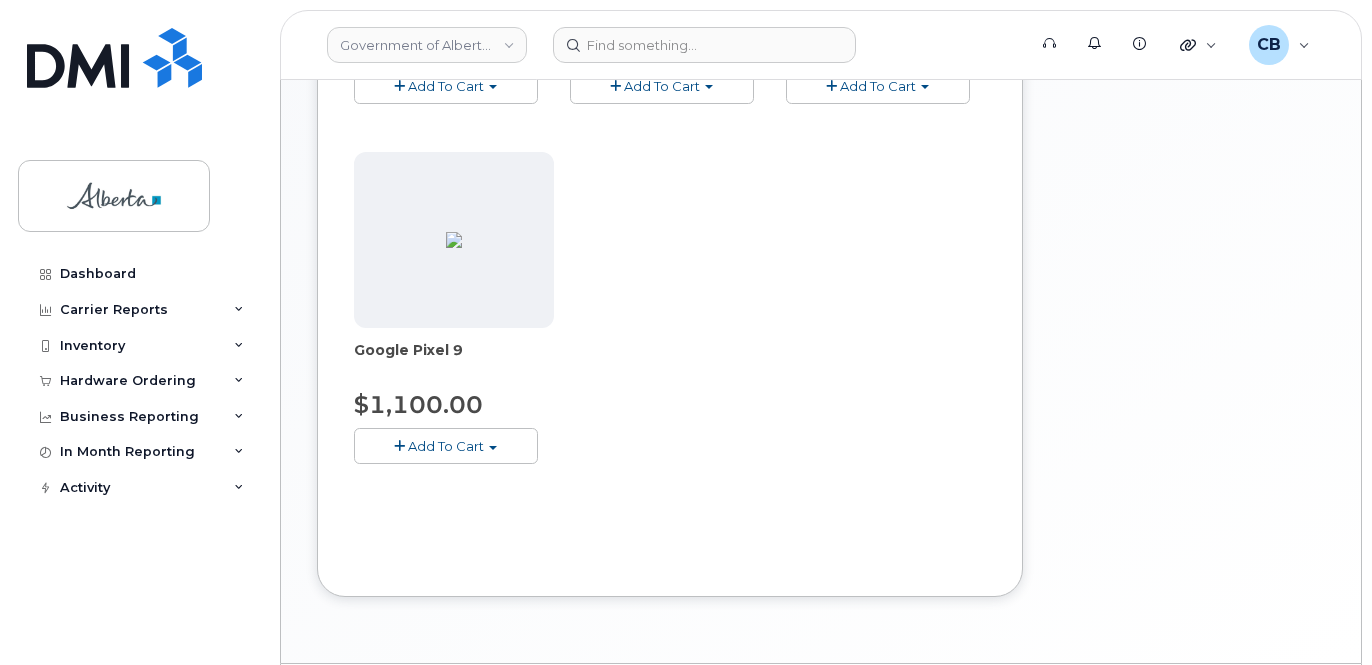 click on "Add To Cart" at bounding box center [446, 446] 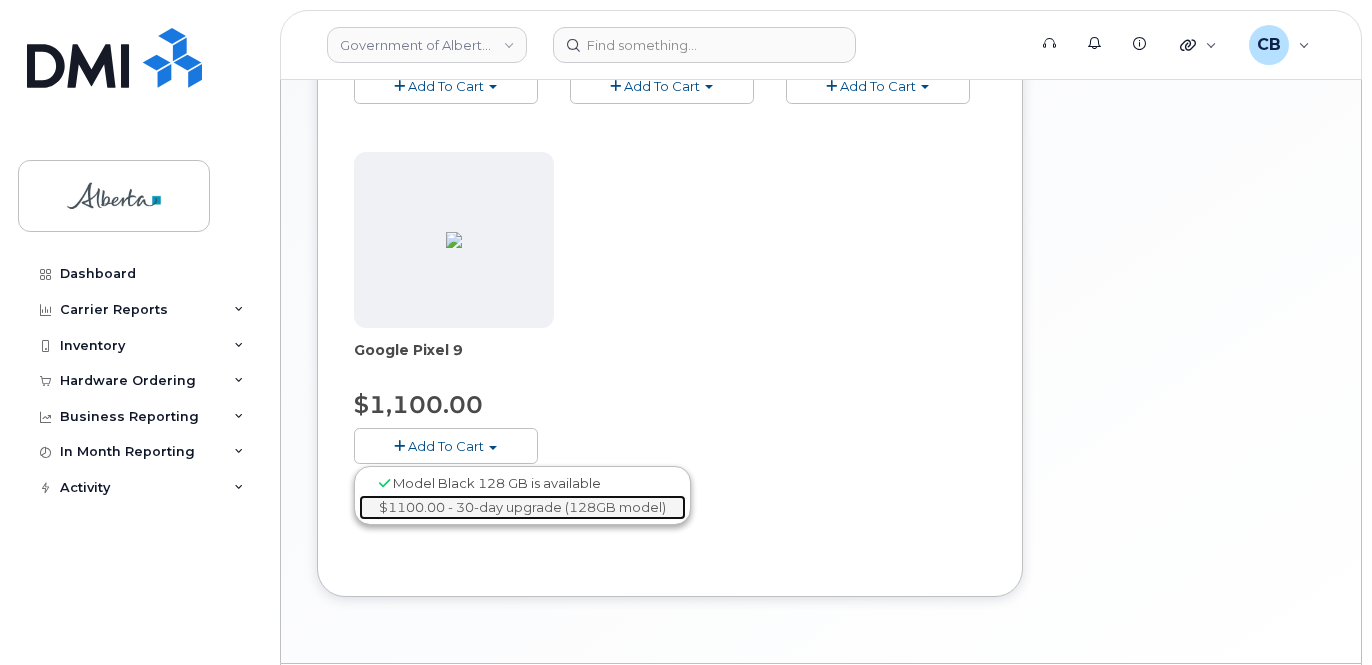 click on "$1100.00 - 30-day upgrade (128GB model)" at bounding box center (522, 507) 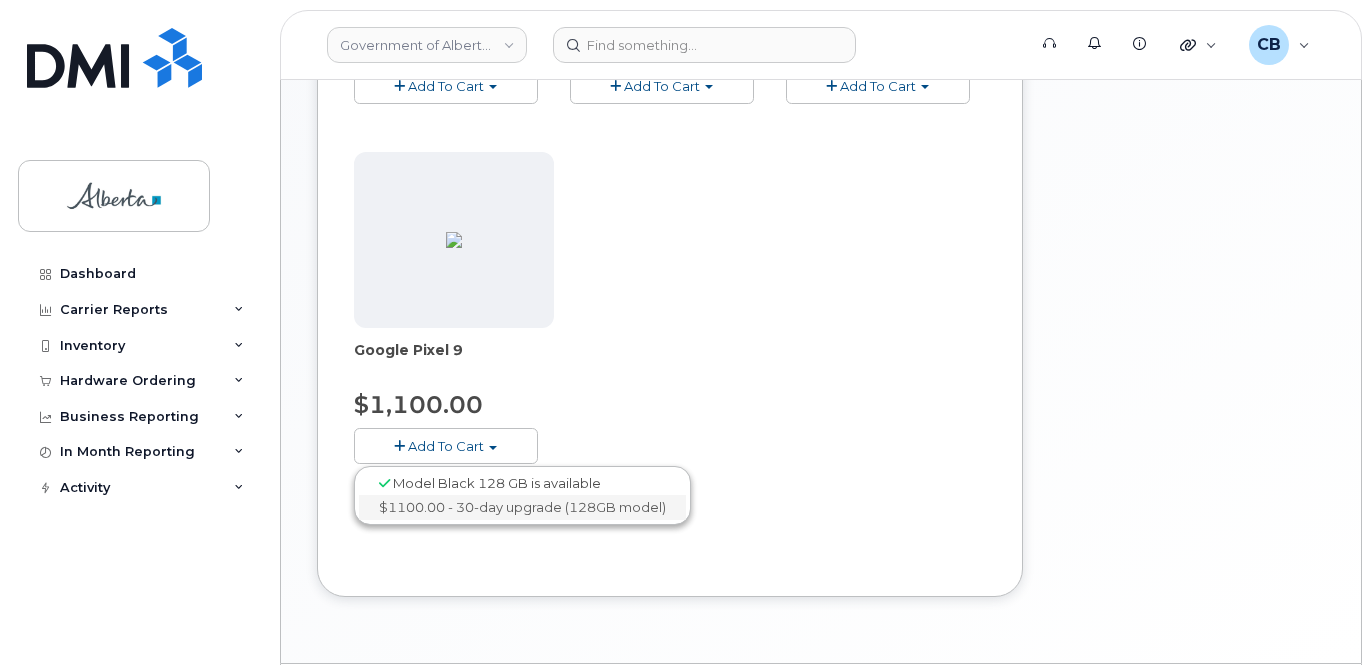 scroll, scrollTop: 346, scrollLeft: 0, axis: vertical 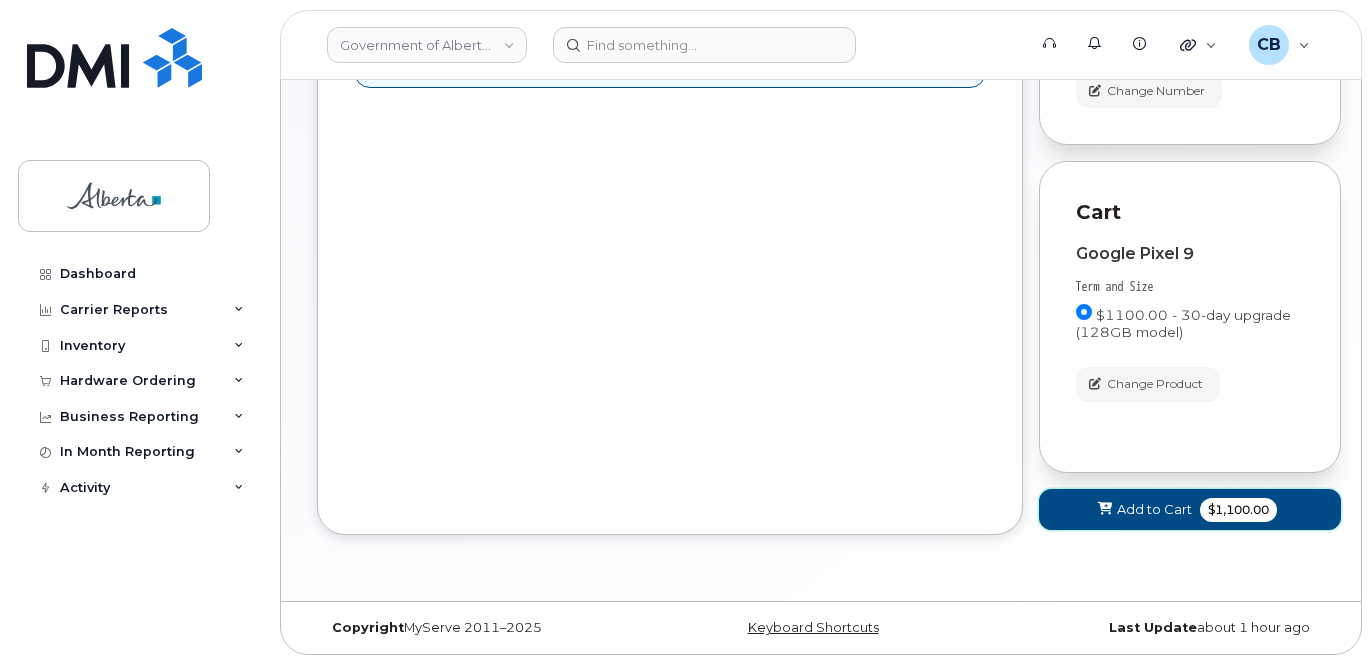 click on "Add to Cart" at bounding box center (1154, 509) 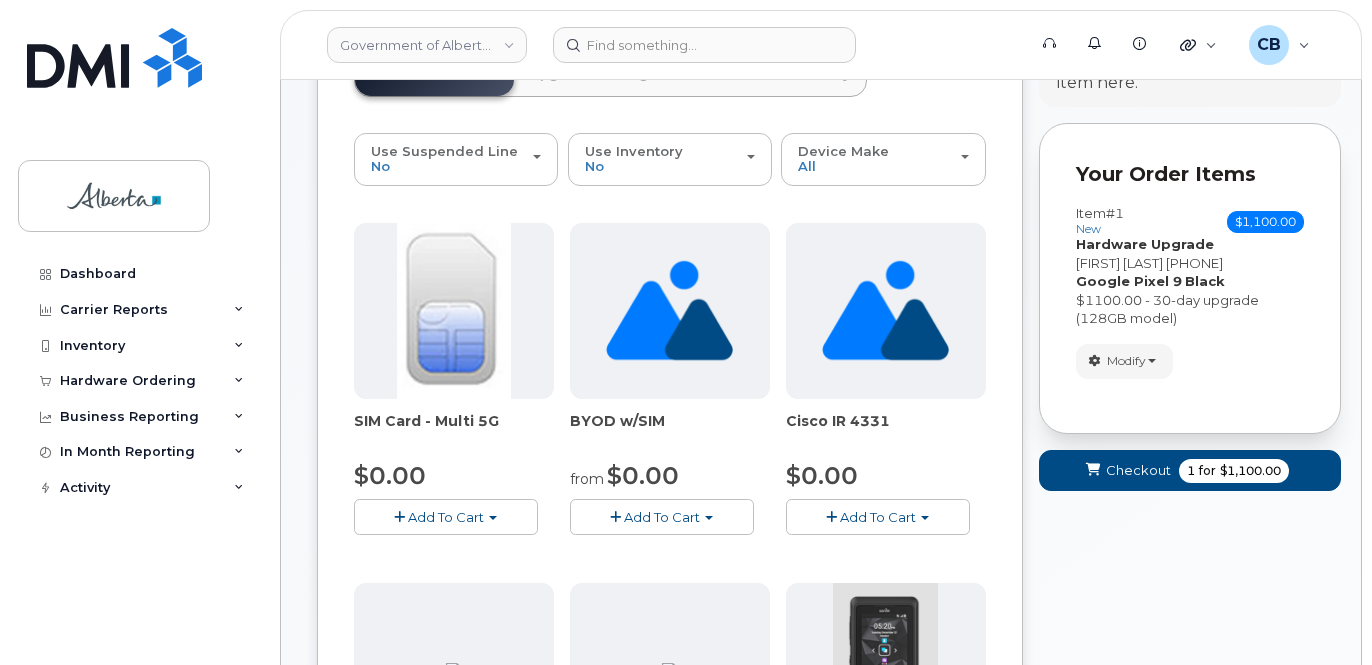 scroll, scrollTop: 200, scrollLeft: 0, axis: vertical 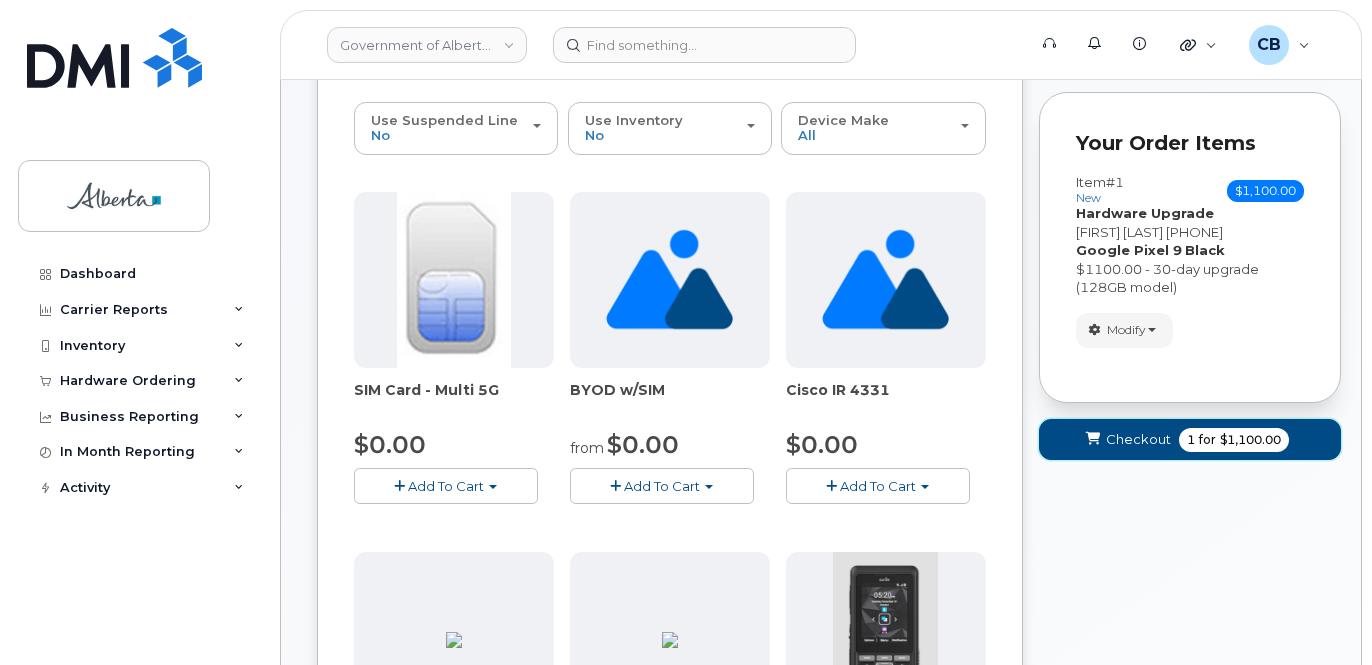click on "Checkout" at bounding box center (1138, 439) 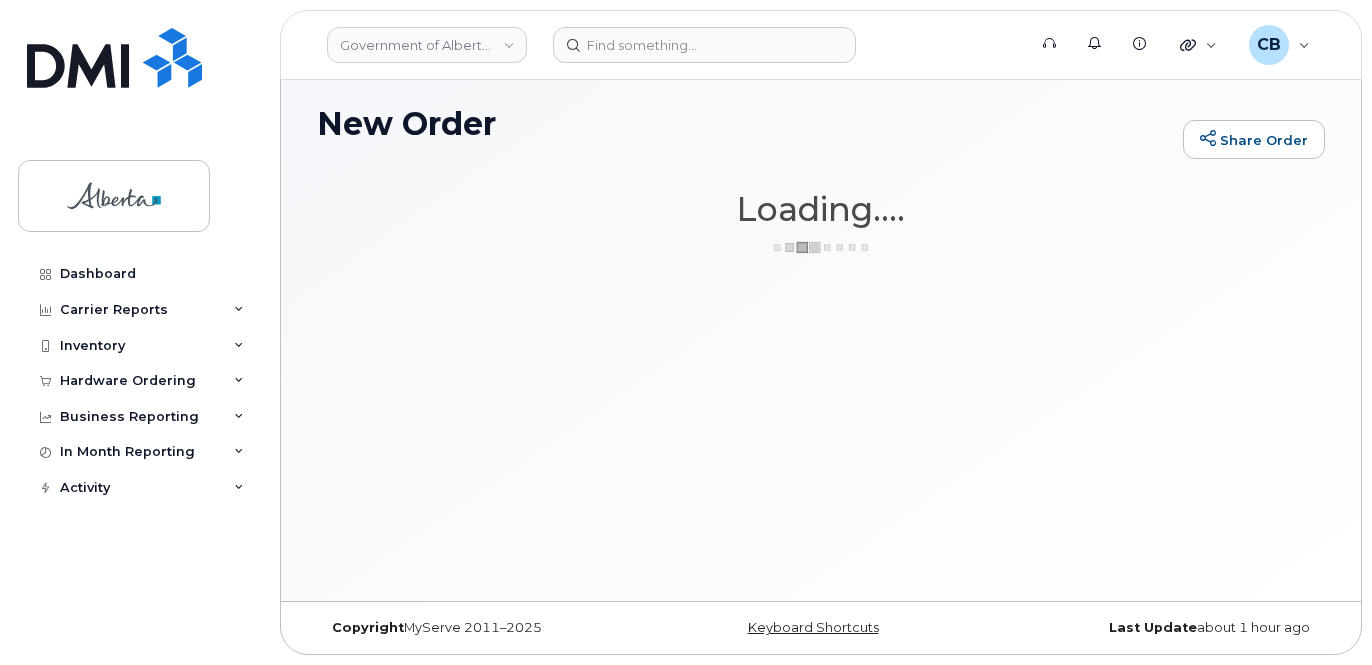 scroll, scrollTop: 10, scrollLeft: 0, axis: vertical 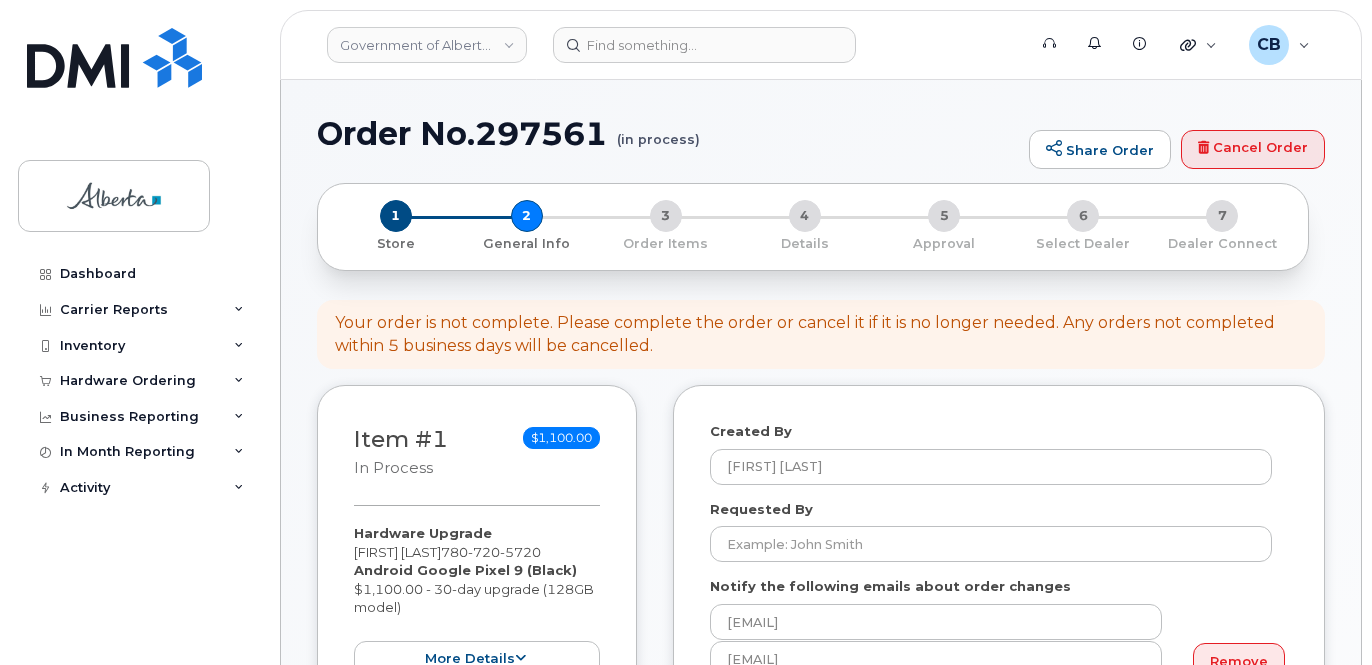 select 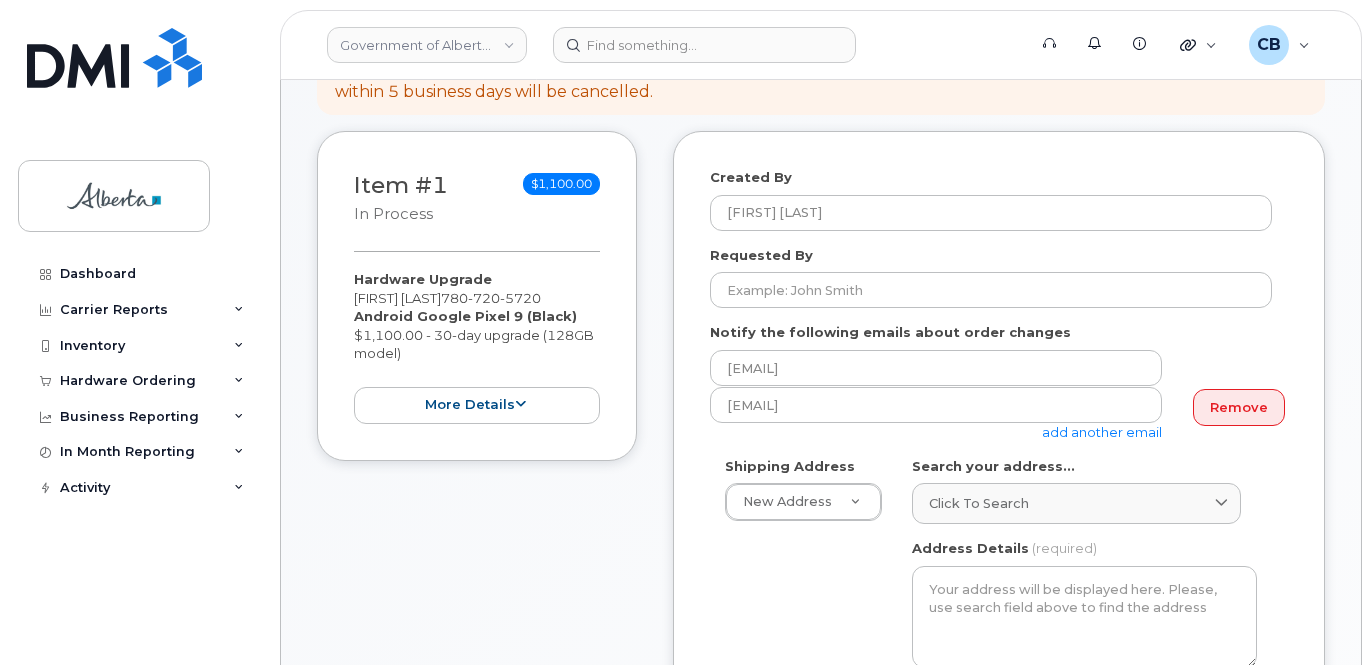 scroll, scrollTop: 300, scrollLeft: 0, axis: vertical 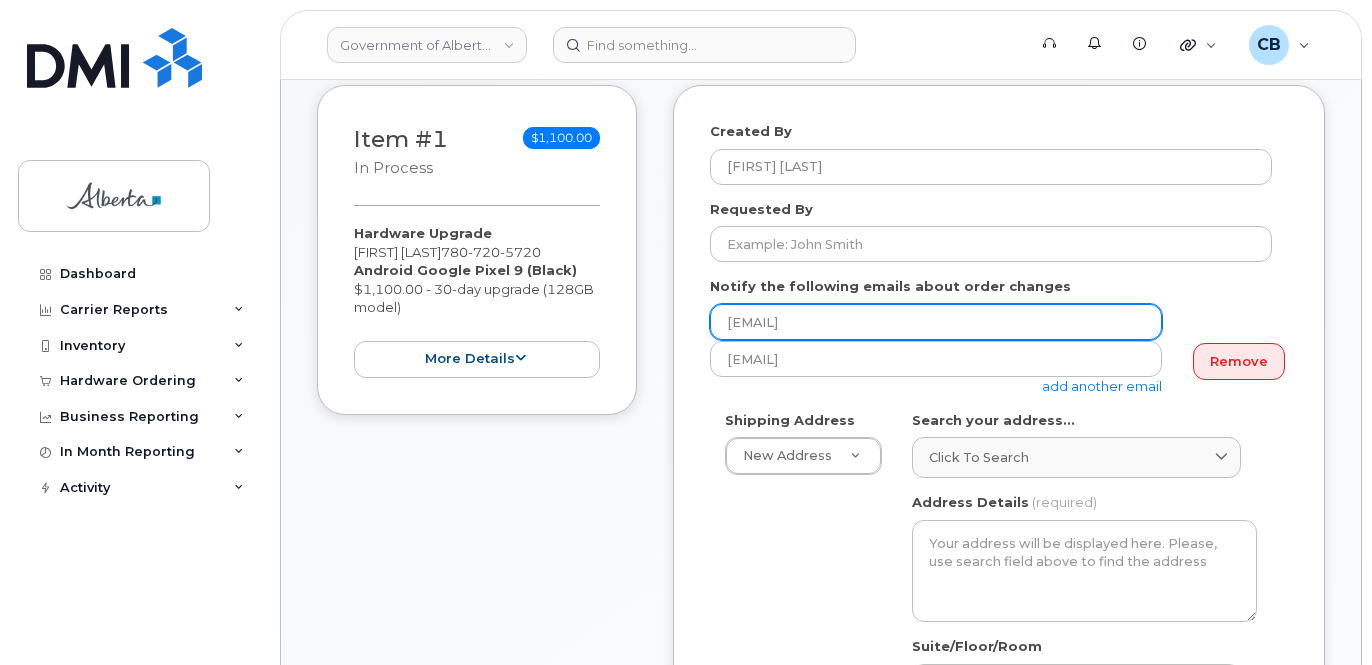 click on "[EMAIL]" at bounding box center (936, 322) 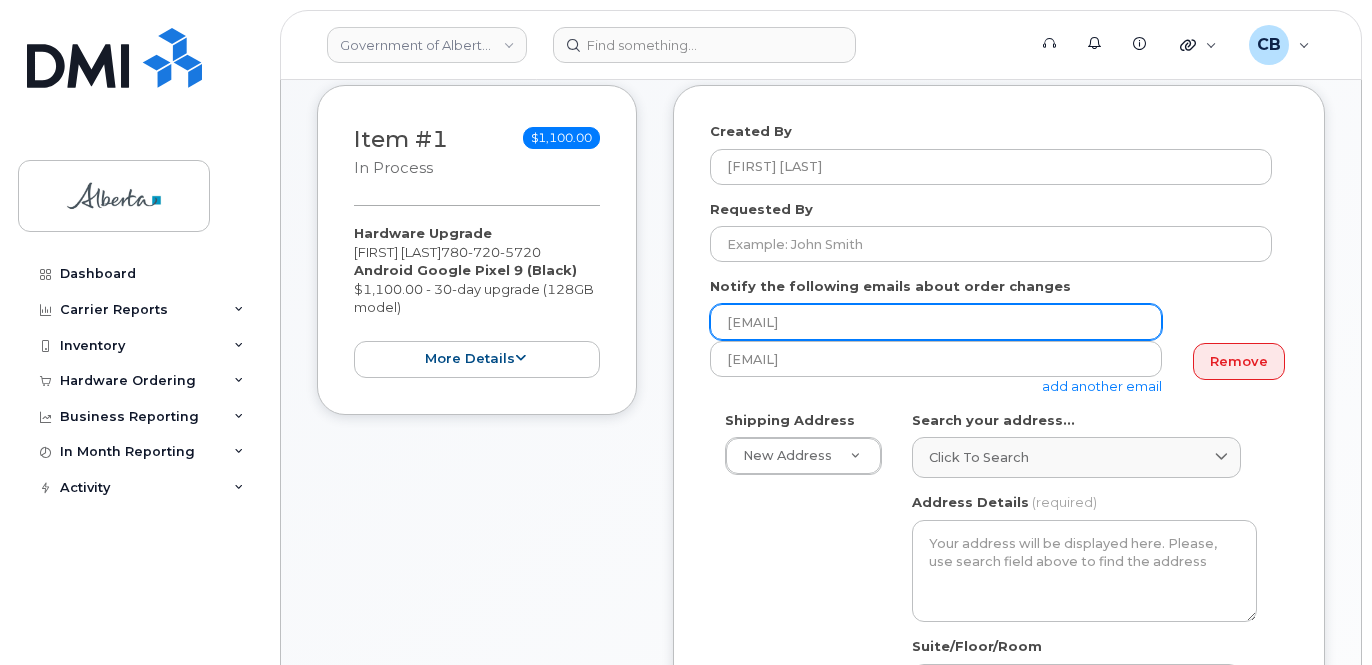 paste on "chael" 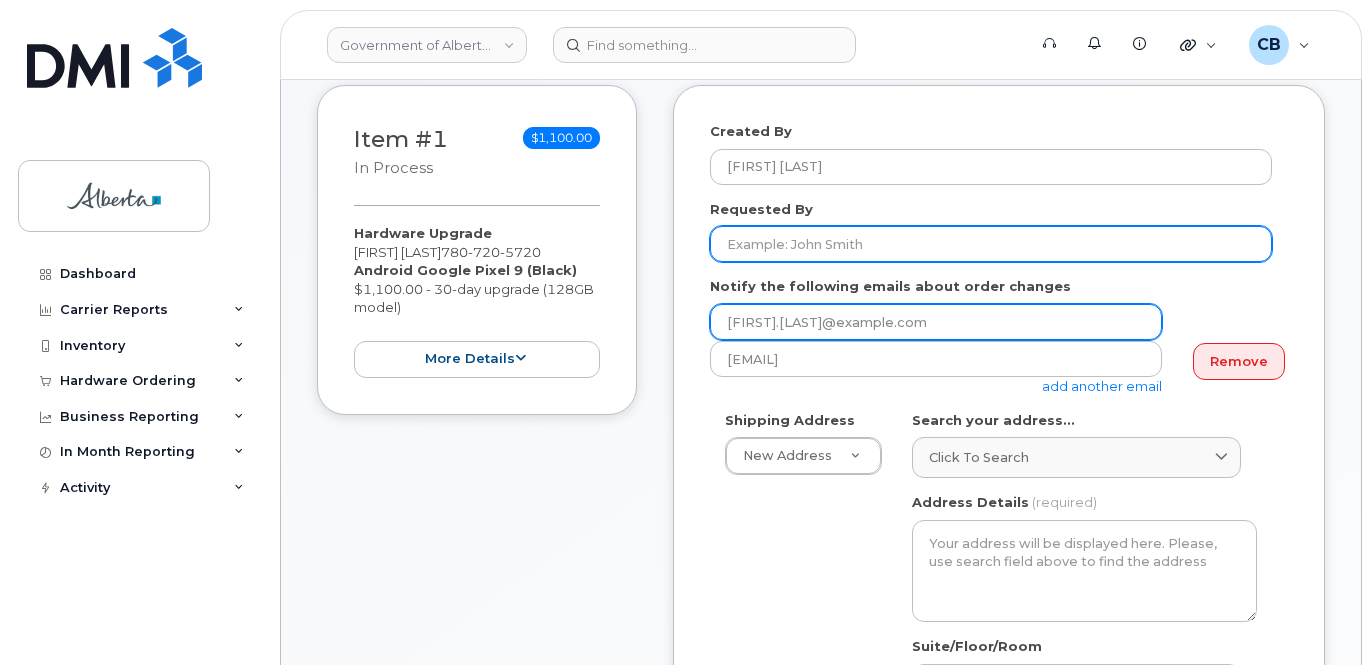 type on "Michael.Ameyaw@gov.ab.ca" 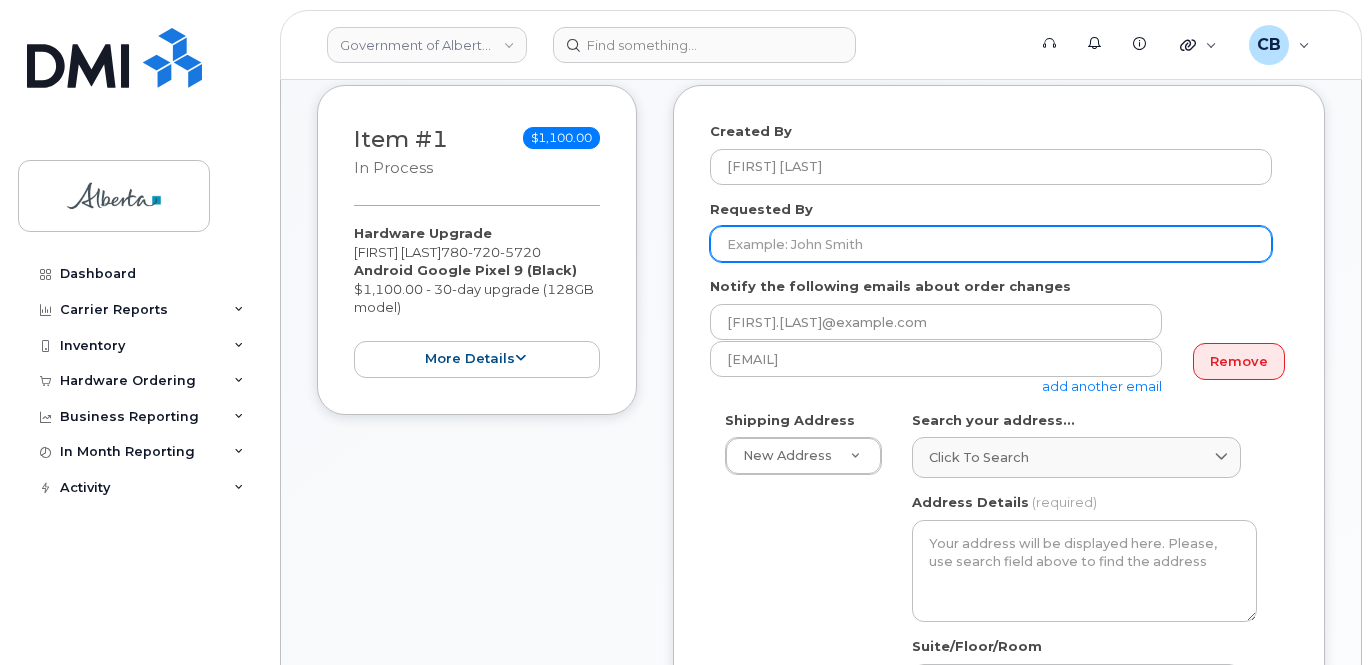 click on "Requested By" at bounding box center (991, 244) 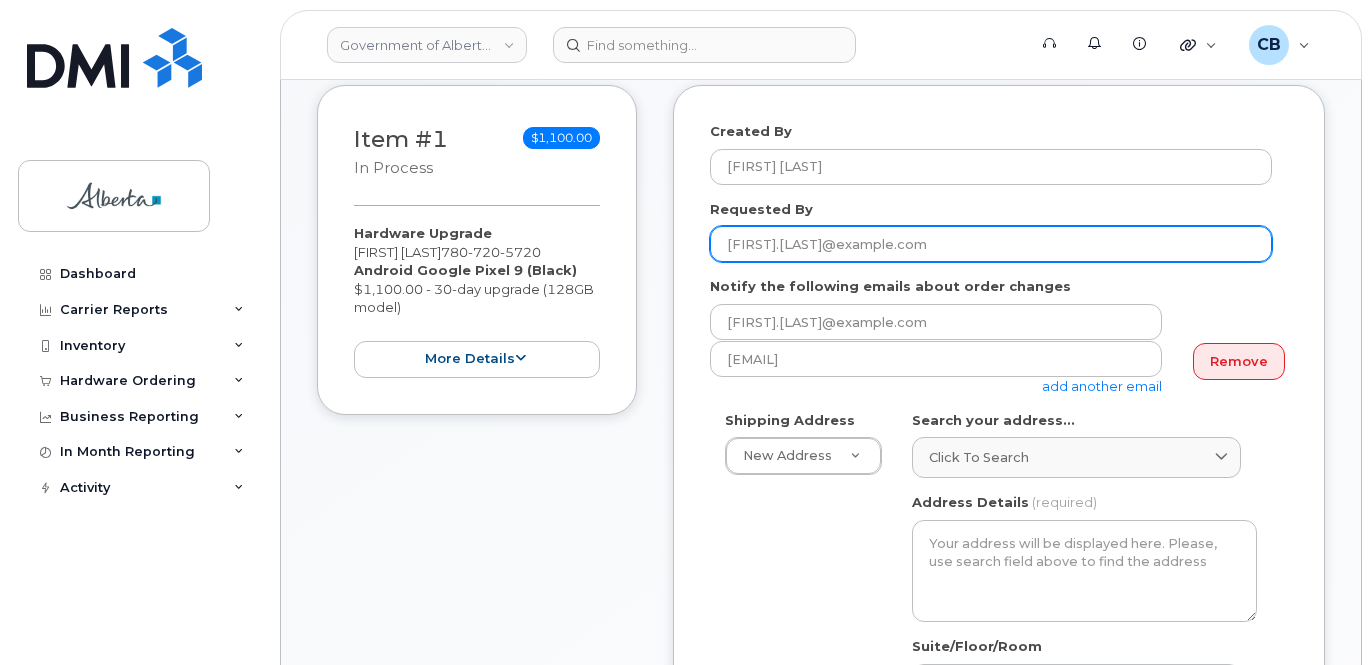 drag, startPoint x: 924, startPoint y: 249, endPoint x: 859, endPoint y: 216, distance: 72.89719 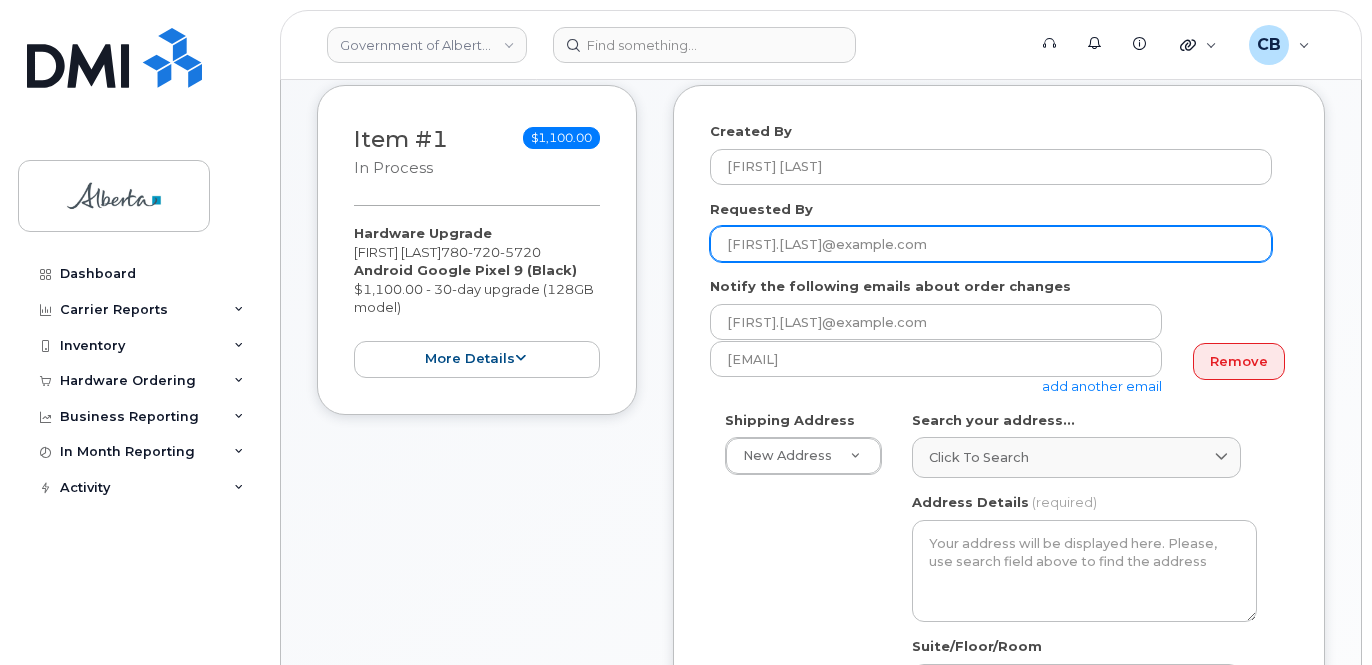 click on "Michael.Ameyaw@gov.ab.ca" at bounding box center (991, 244) 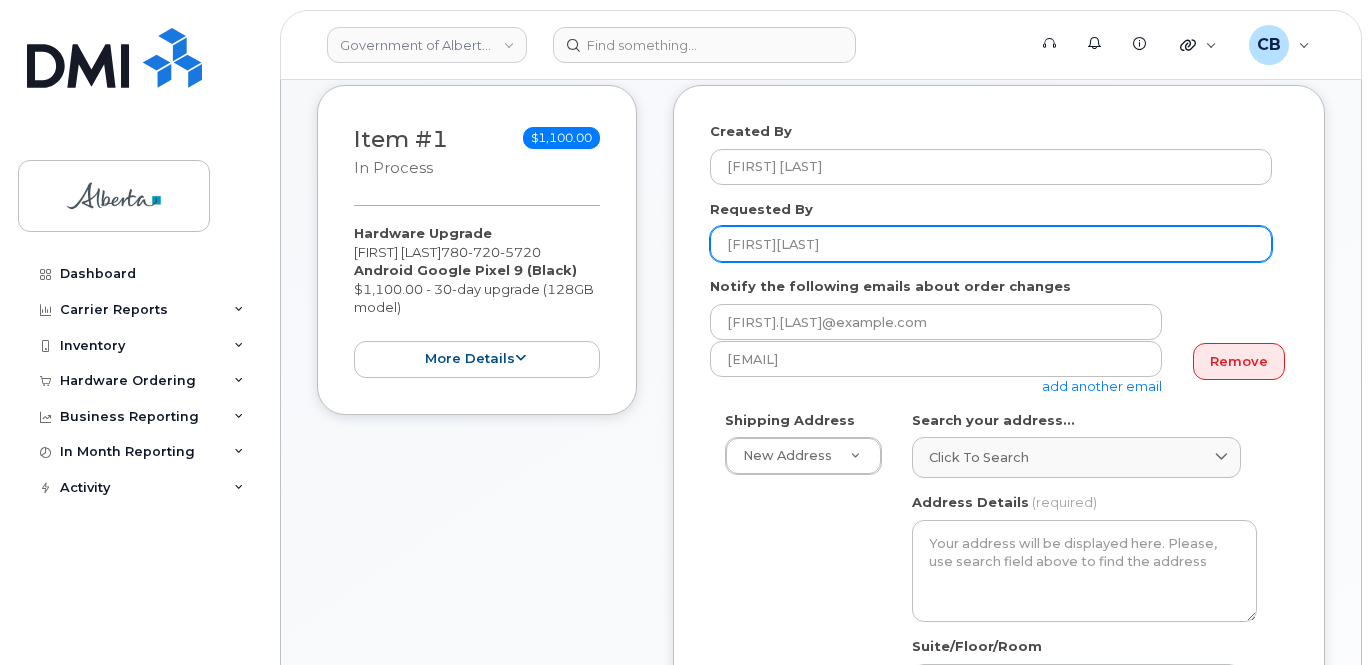 click on "Michael.Ameyaw" at bounding box center (991, 244) 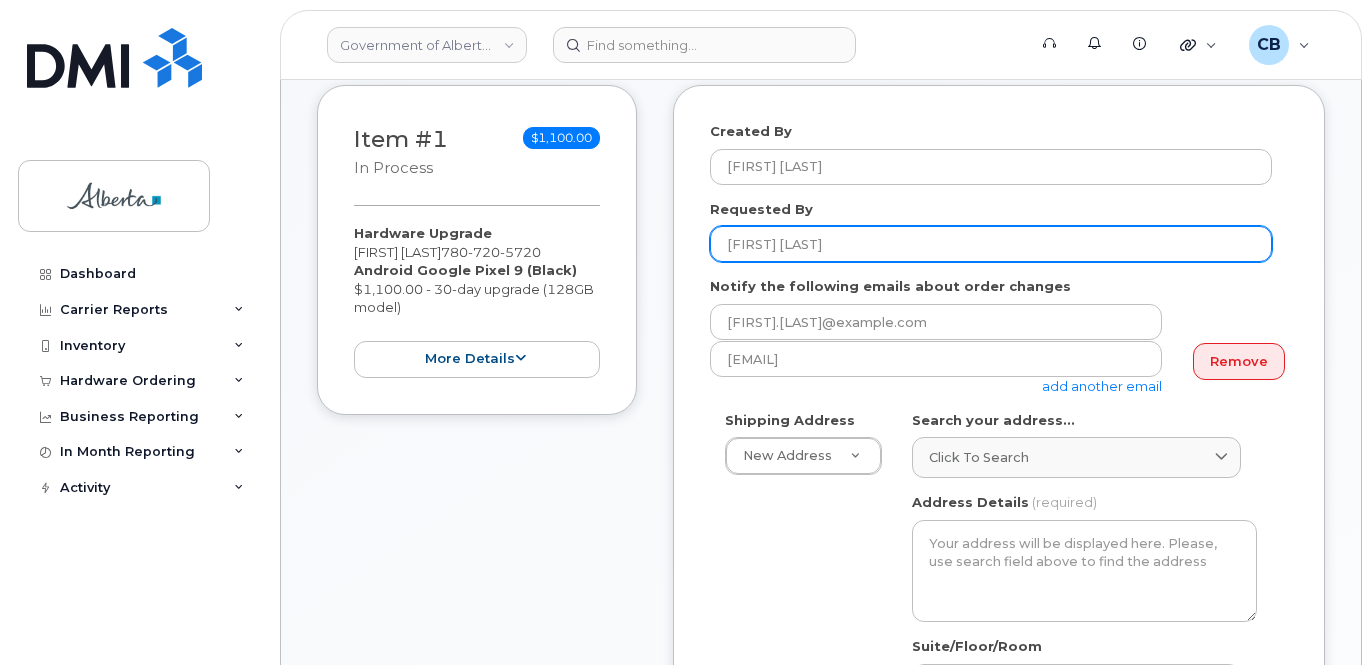 type on "Michael Ameyaw" 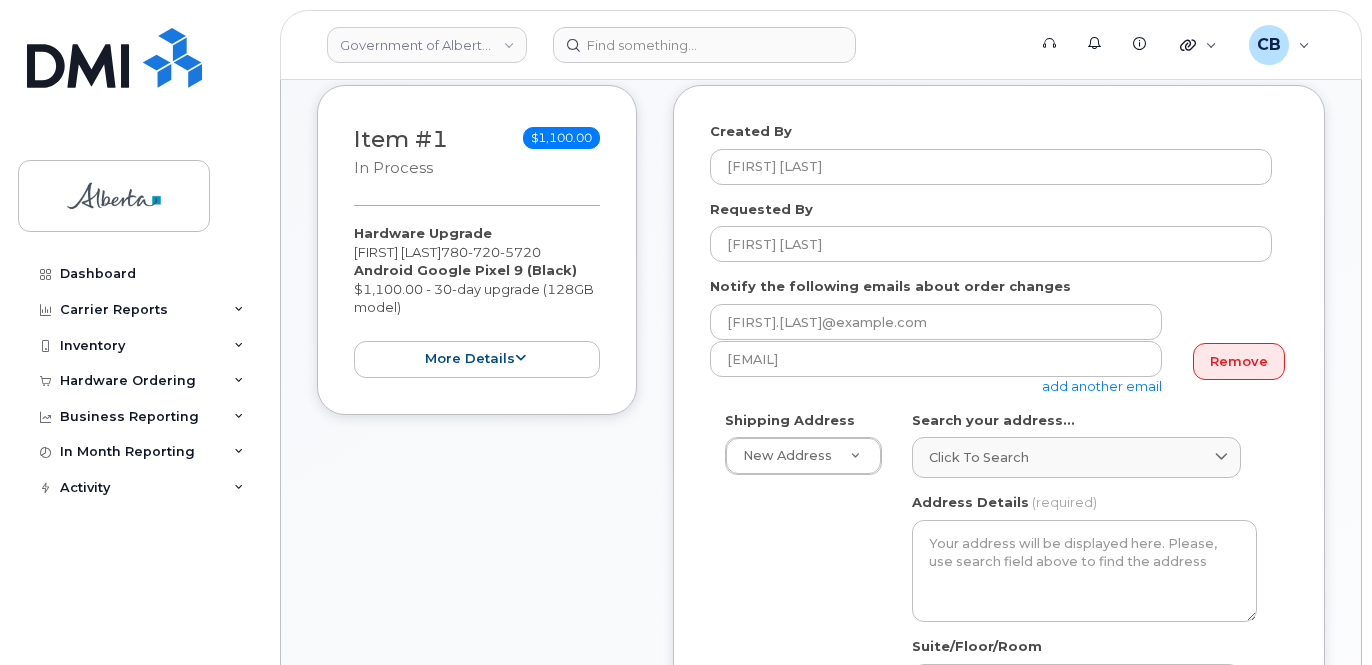 click on "add another email" at bounding box center (1102, 386) 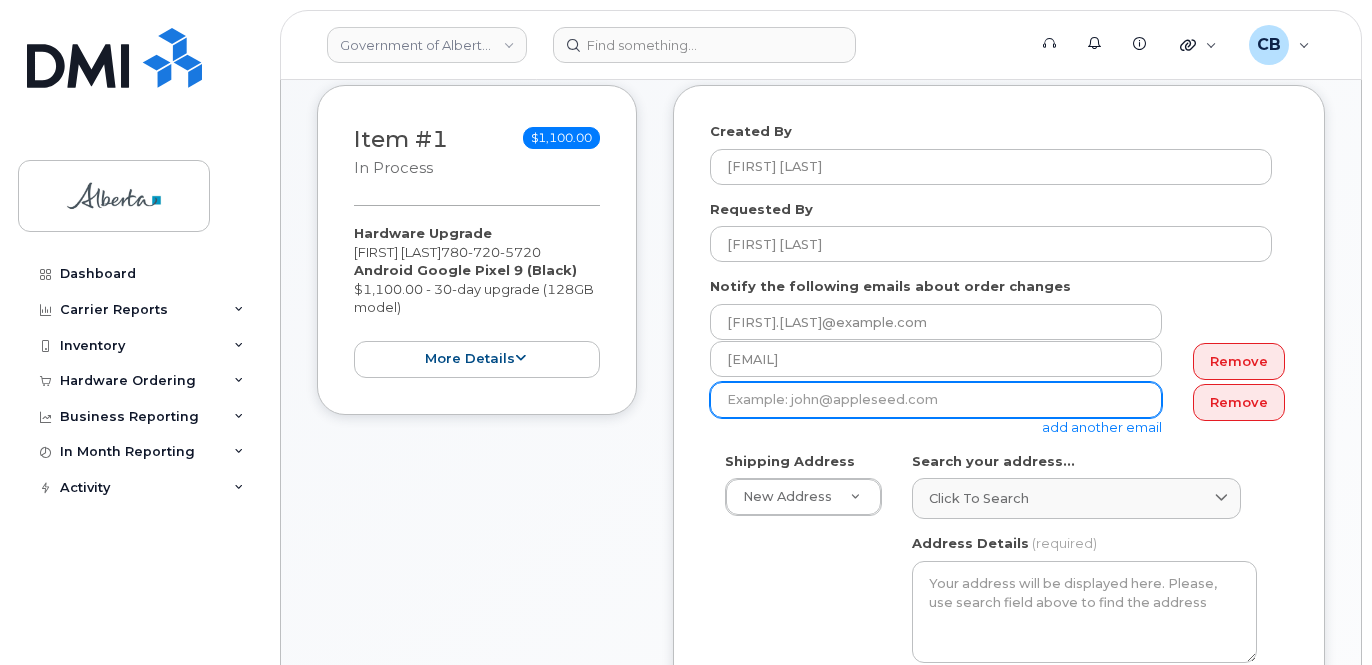 click at bounding box center (936, 400) 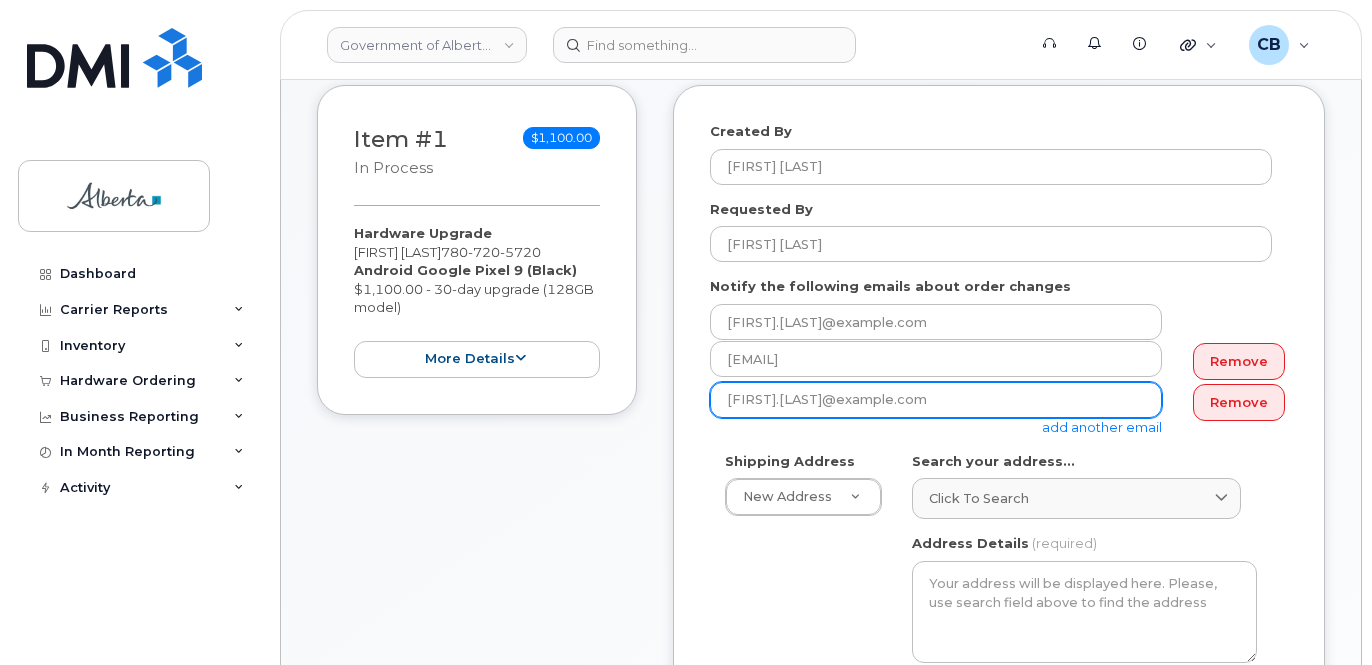 type on "Luis.Salazar@gov.ab.ca" 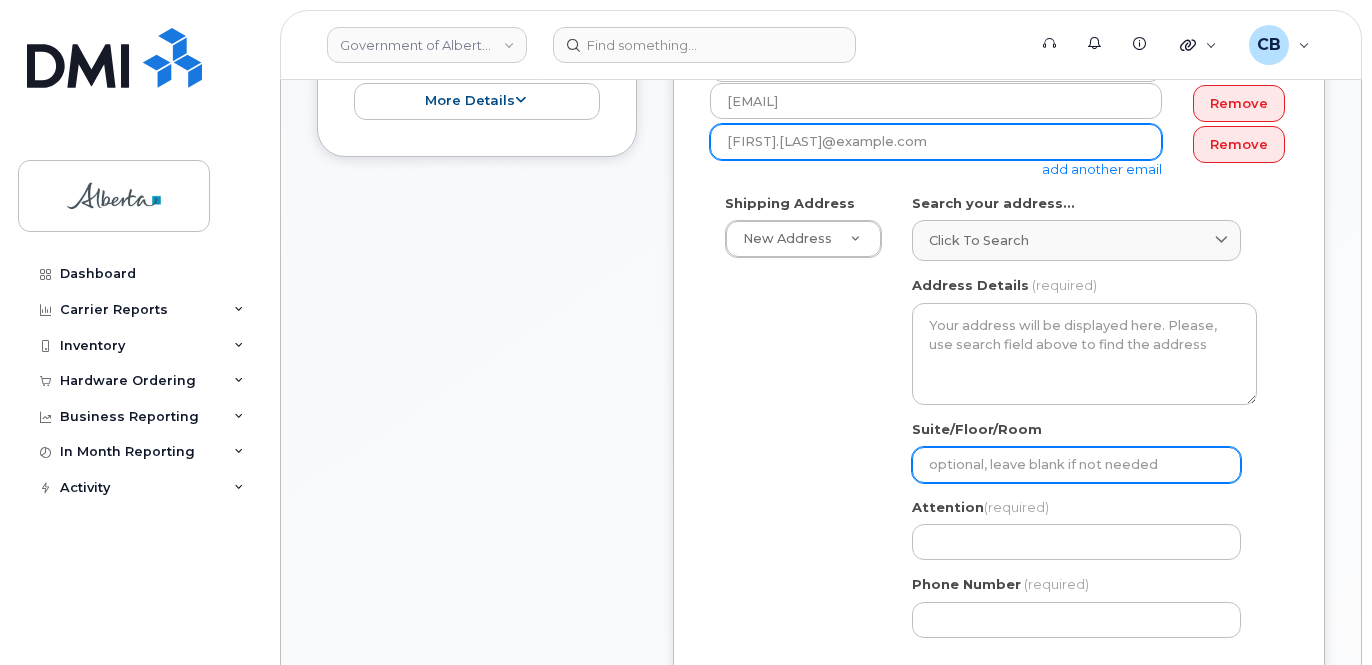 scroll, scrollTop: 600, scrollLeft: 0, axis: vertical 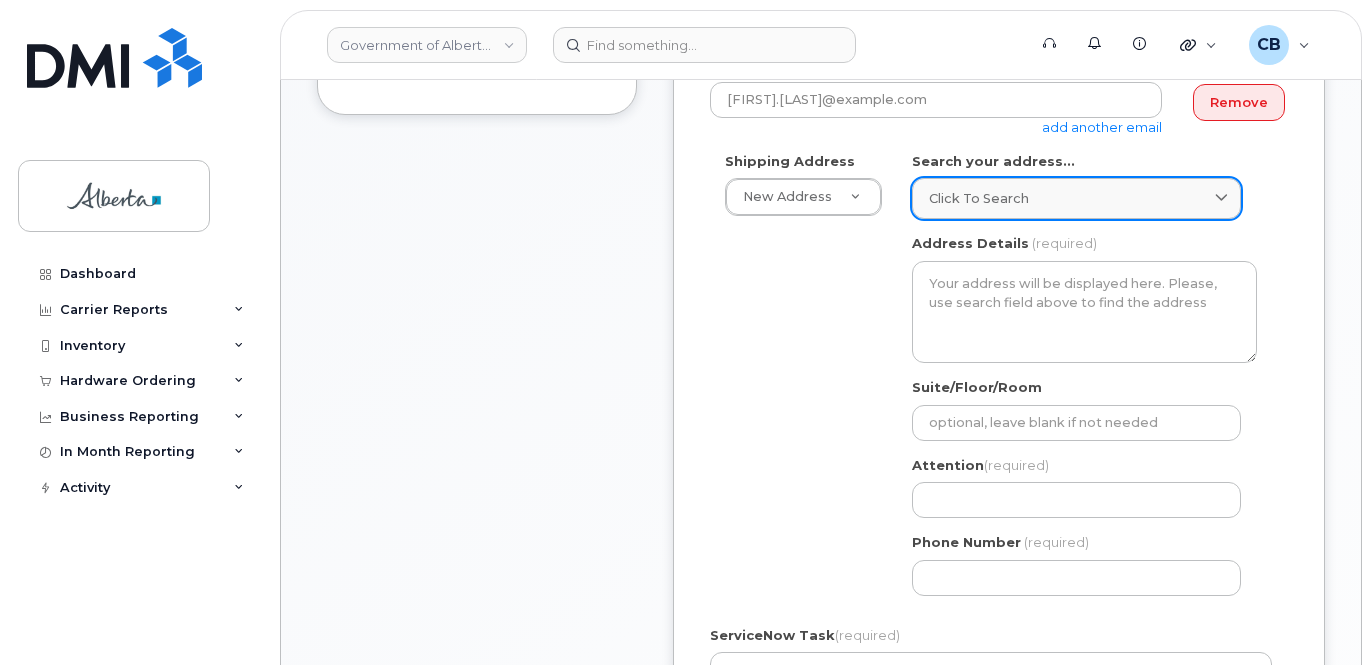 click on "Click to search" 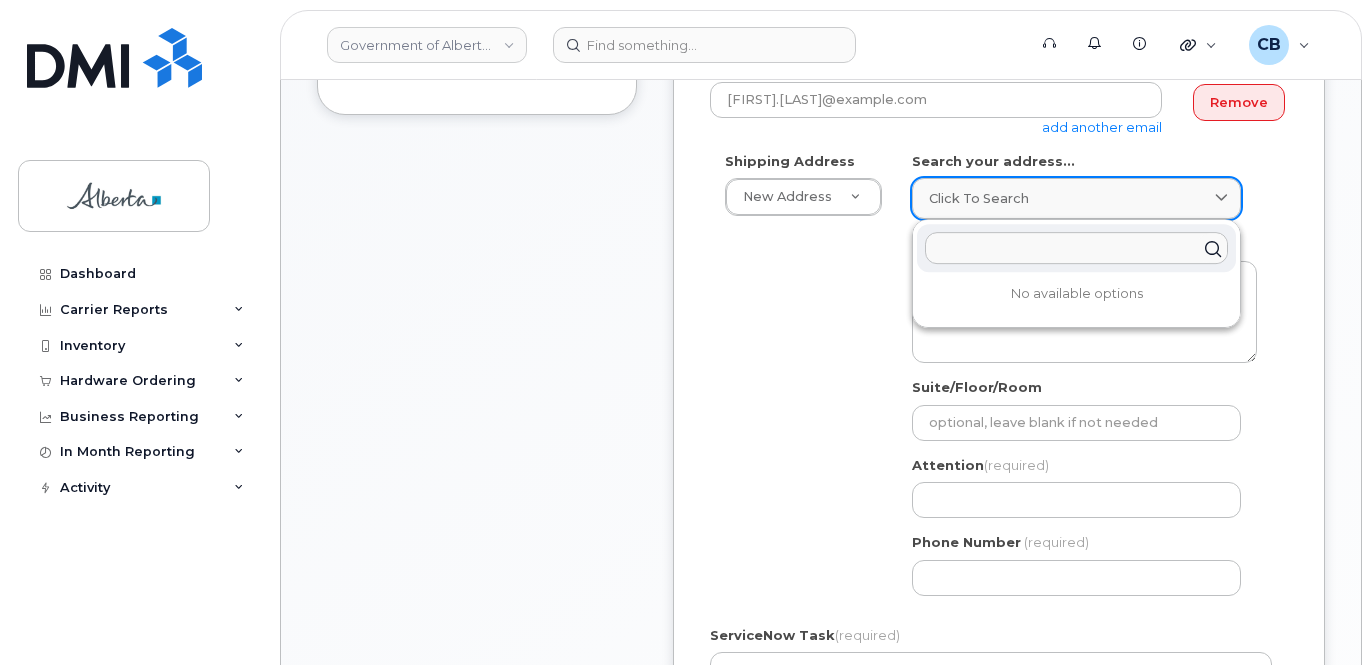 paste on "10708 - 105 Avenue" 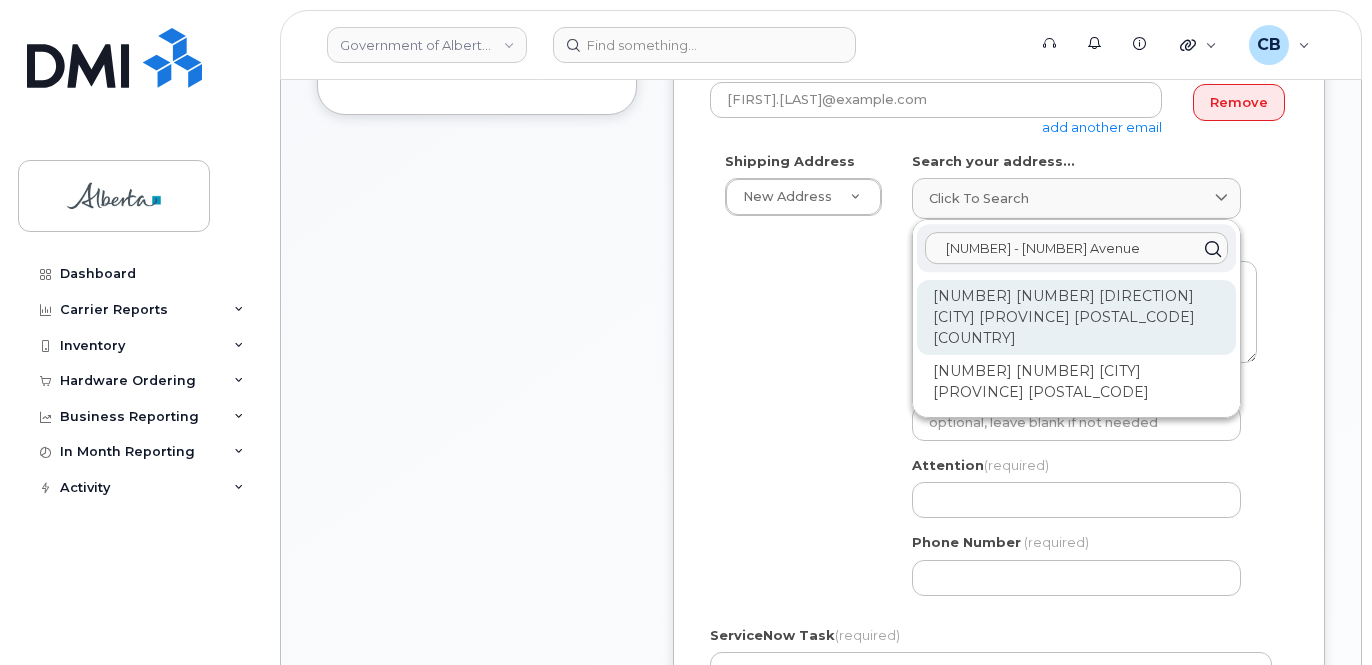 type on "10708 - 105 Avenue" 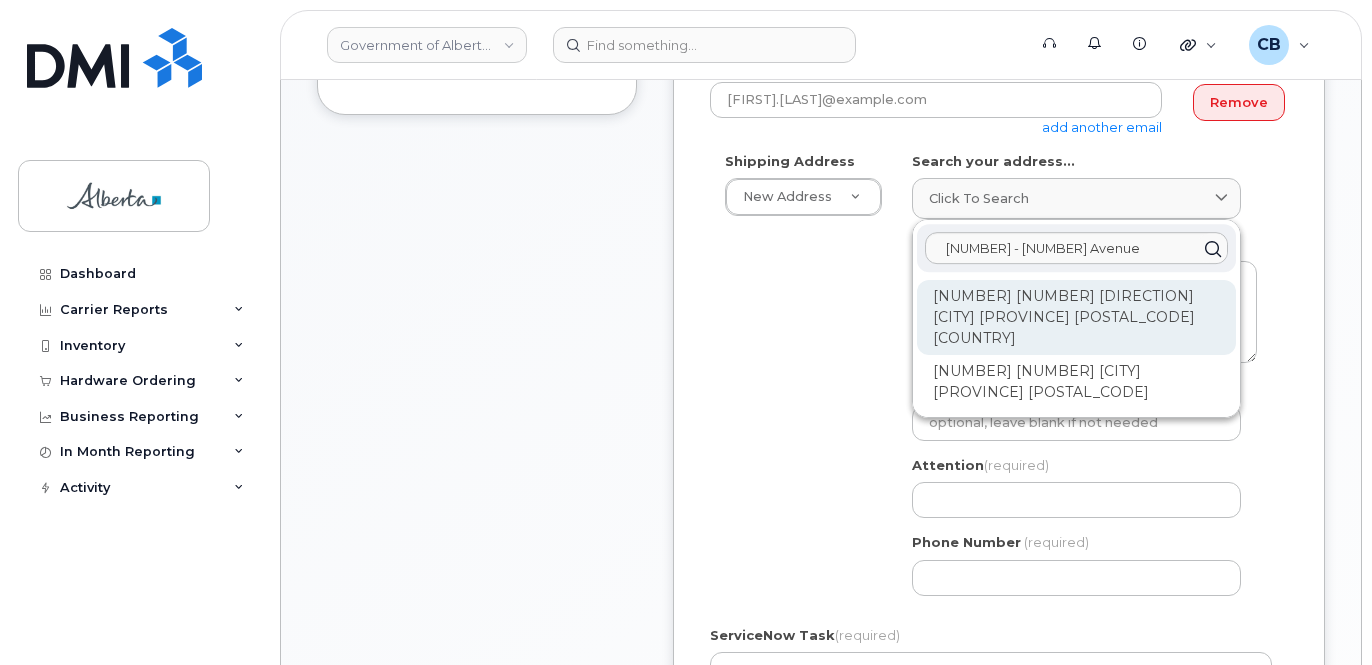 click on "10708 105 Ave NW Edmonton AB T5H 0A1" 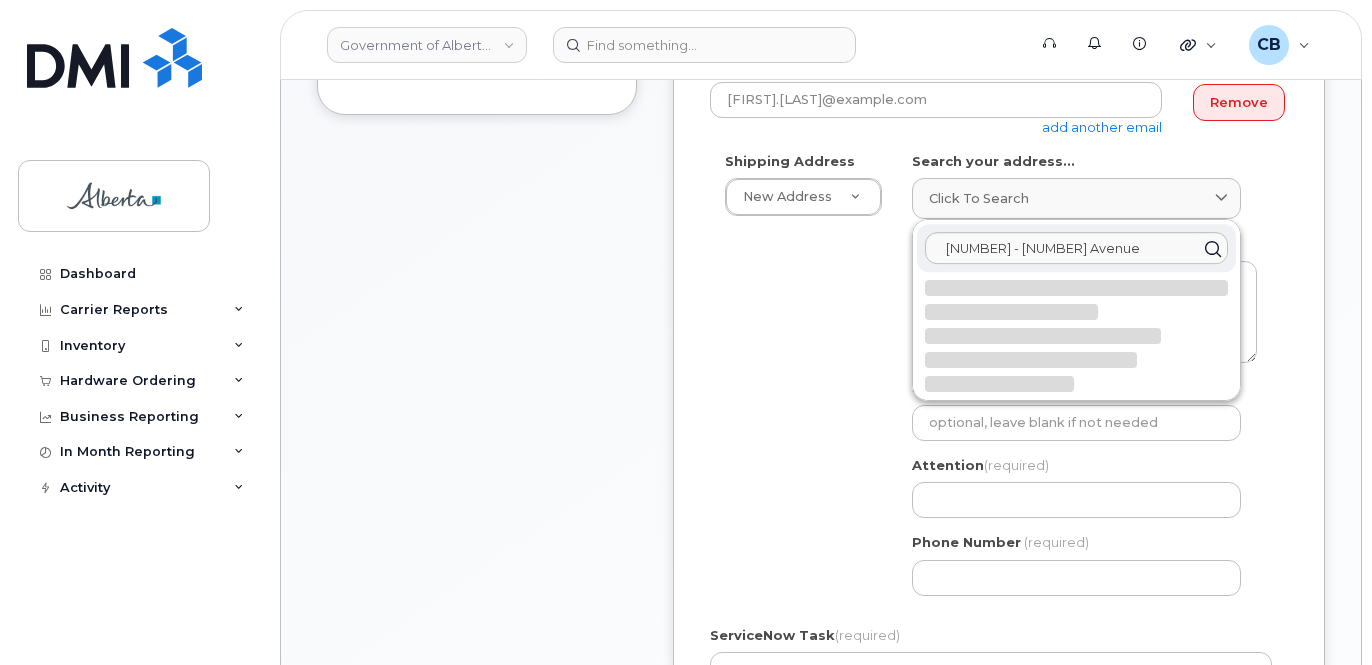 select 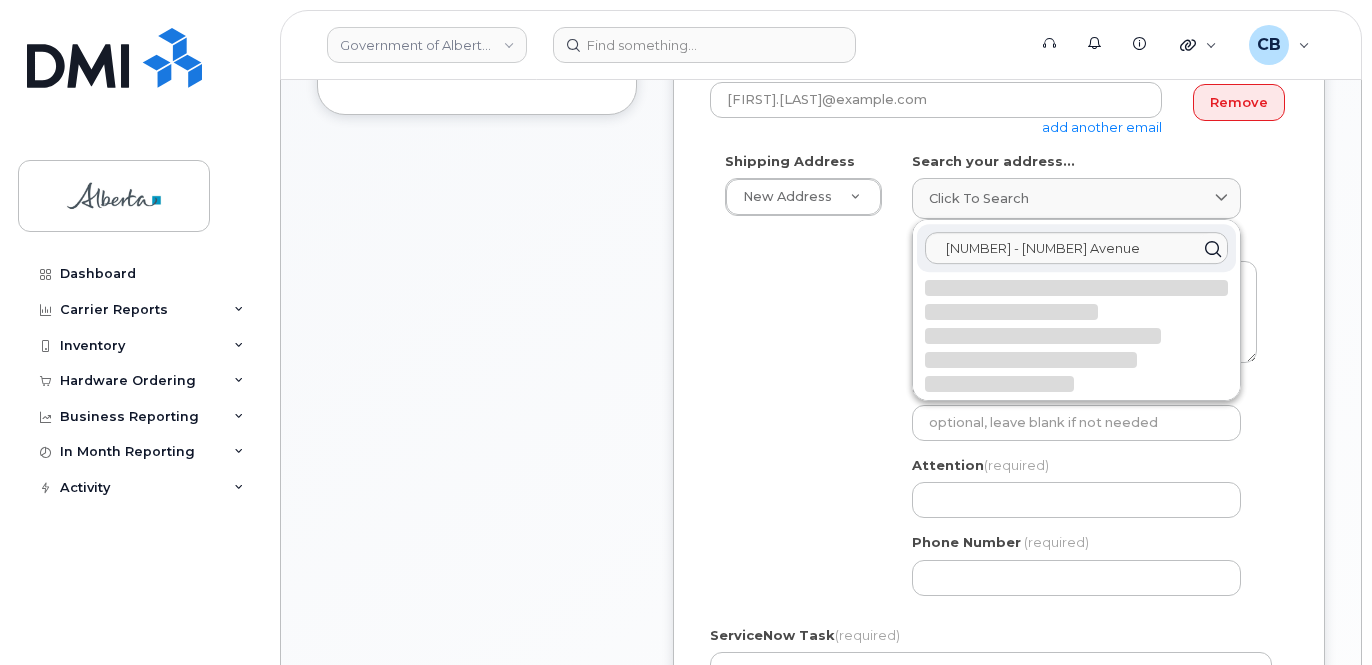 type on "10708 105 Ave NW
EDMONTON AB T5H 0A1
CANADA" 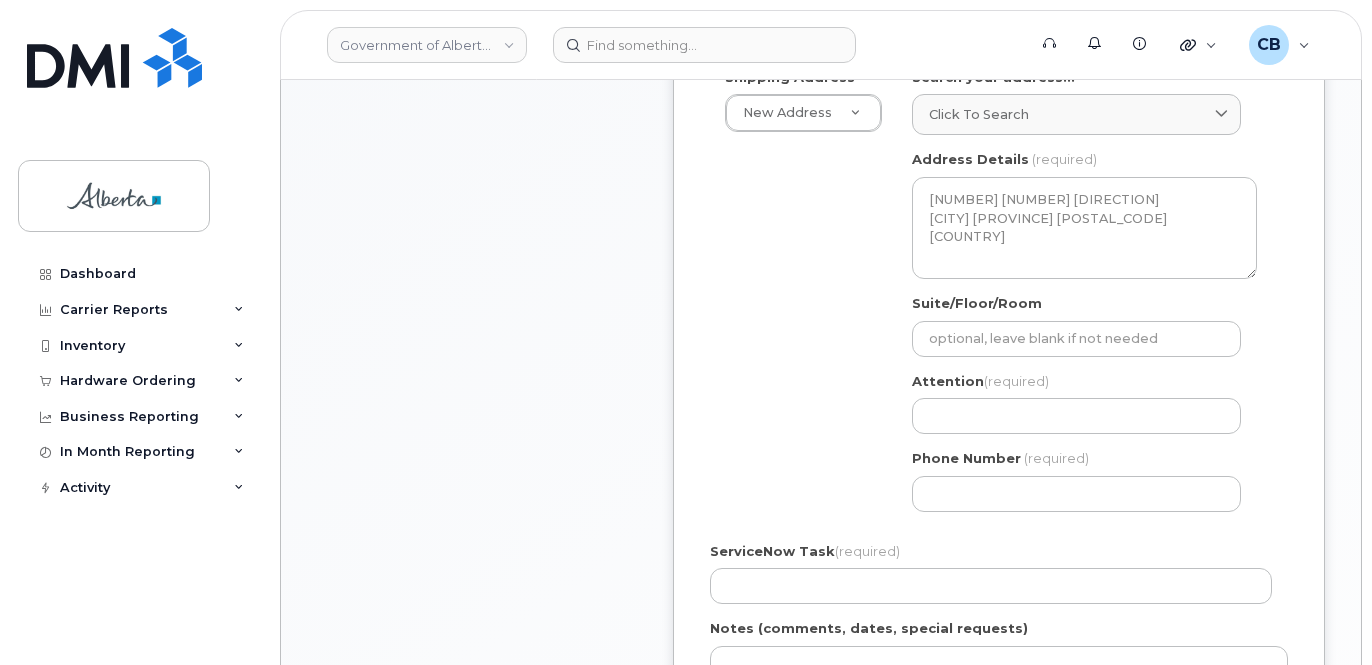 scroll, scrollTop: 800, scrollLeft: 0, axis: vertical 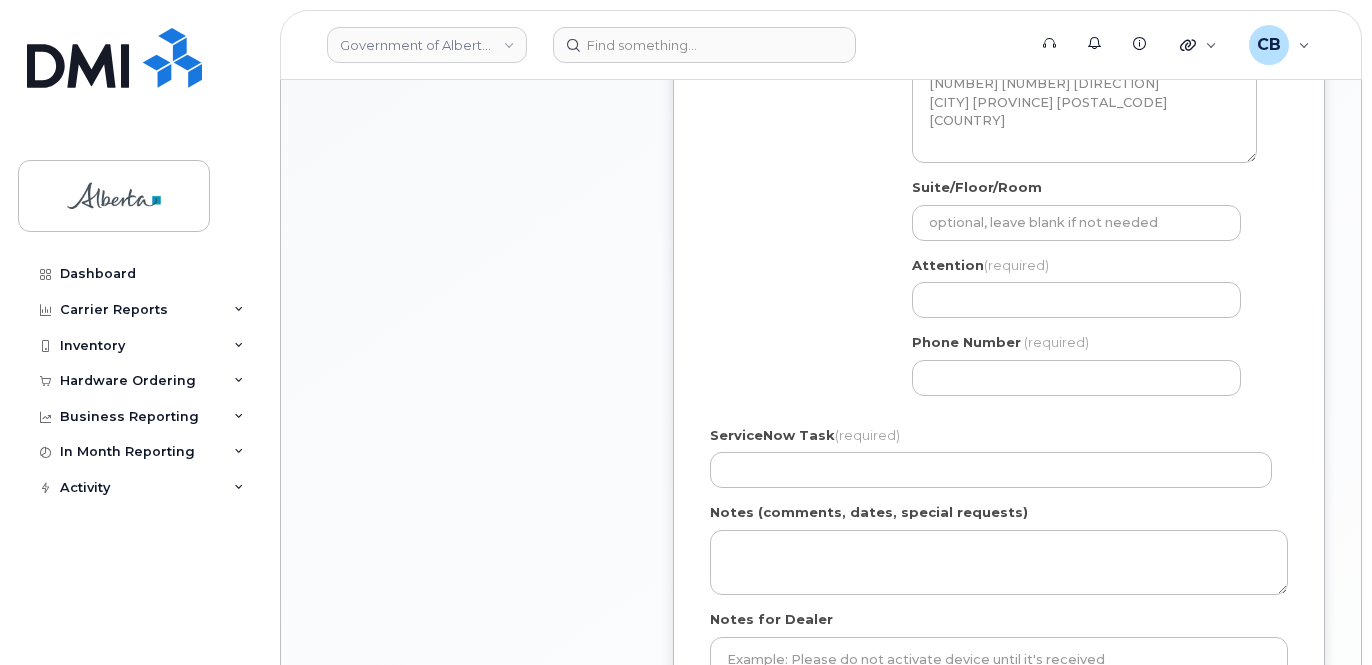 click on "Suite/Floor/Room" at bounding box center (1084, 209) 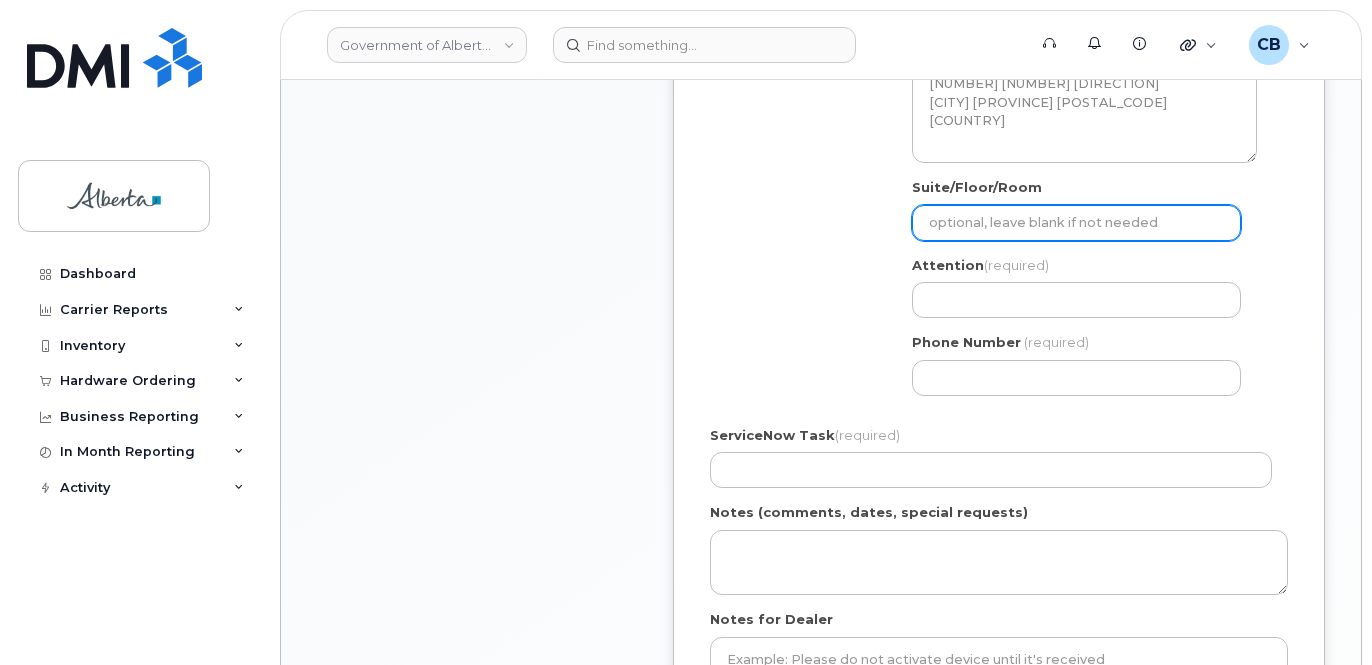 click on "Suite/Floor/Room" at bounding box center [1076, 223] 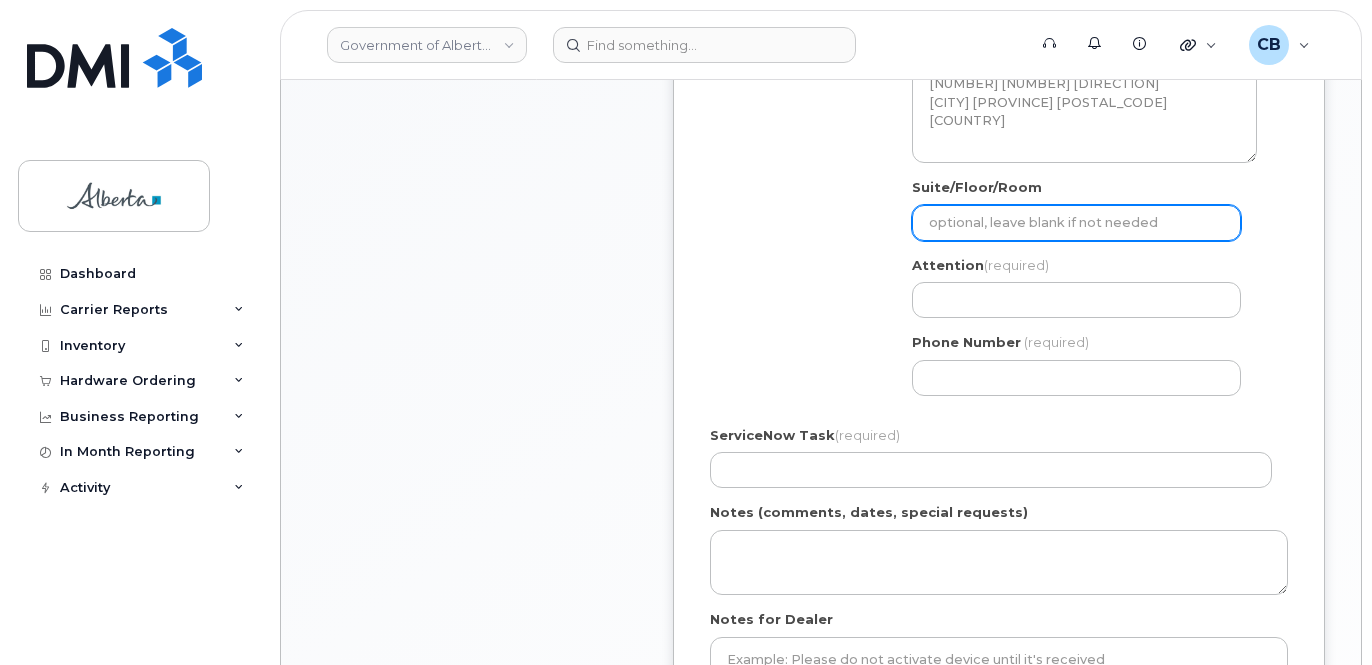type on "main flr" 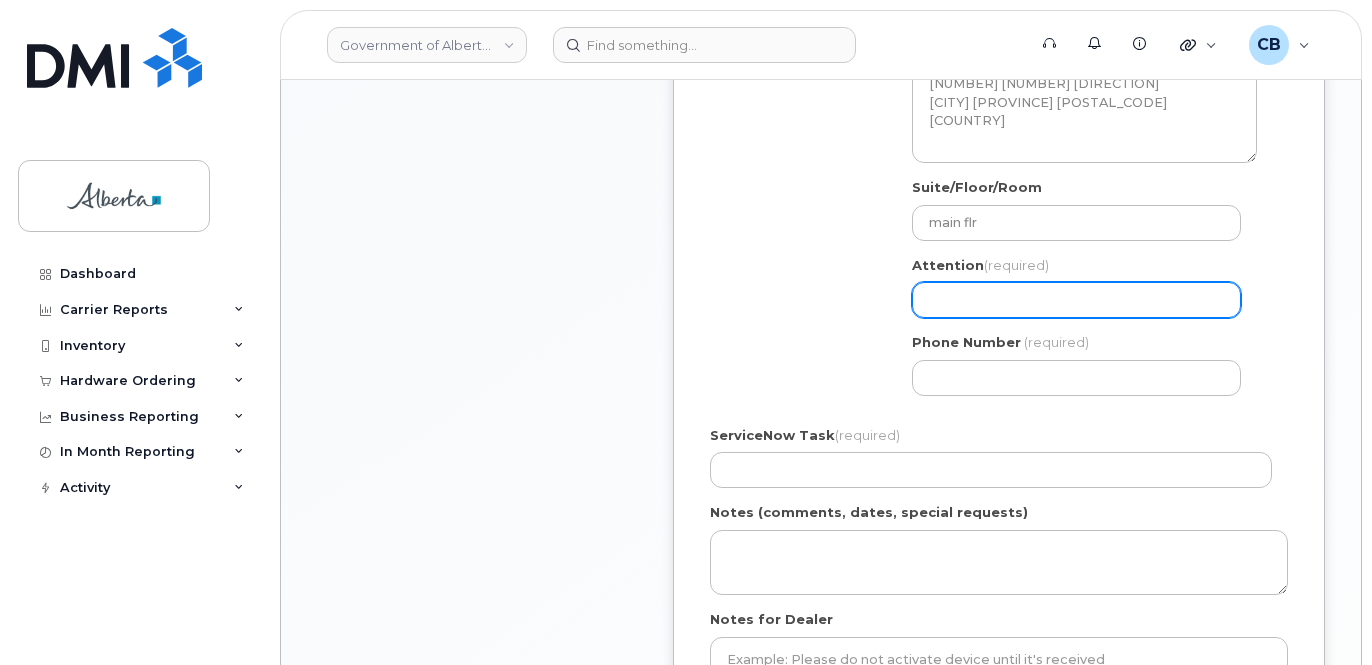 click on "Attention
(required)" at bounding box center [1076, 300] 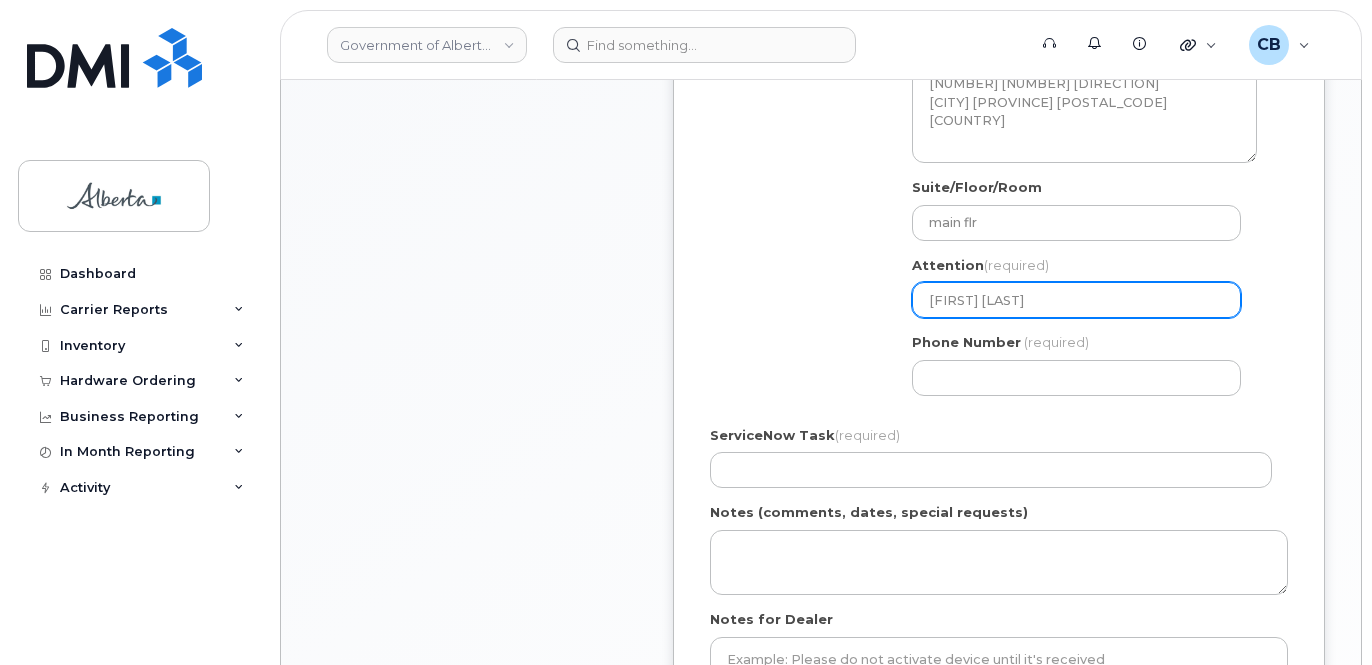 type on "Luis Salazar" 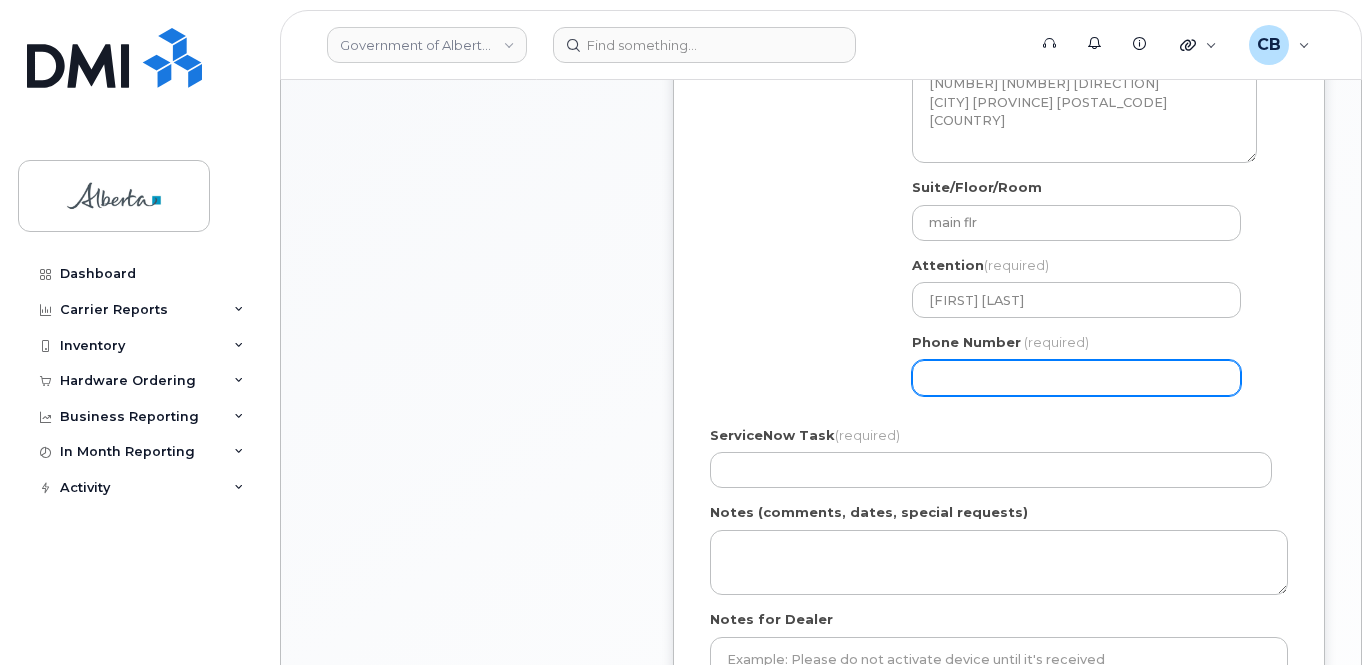 click on "Phone Number" at bounding box center [1076, 378] 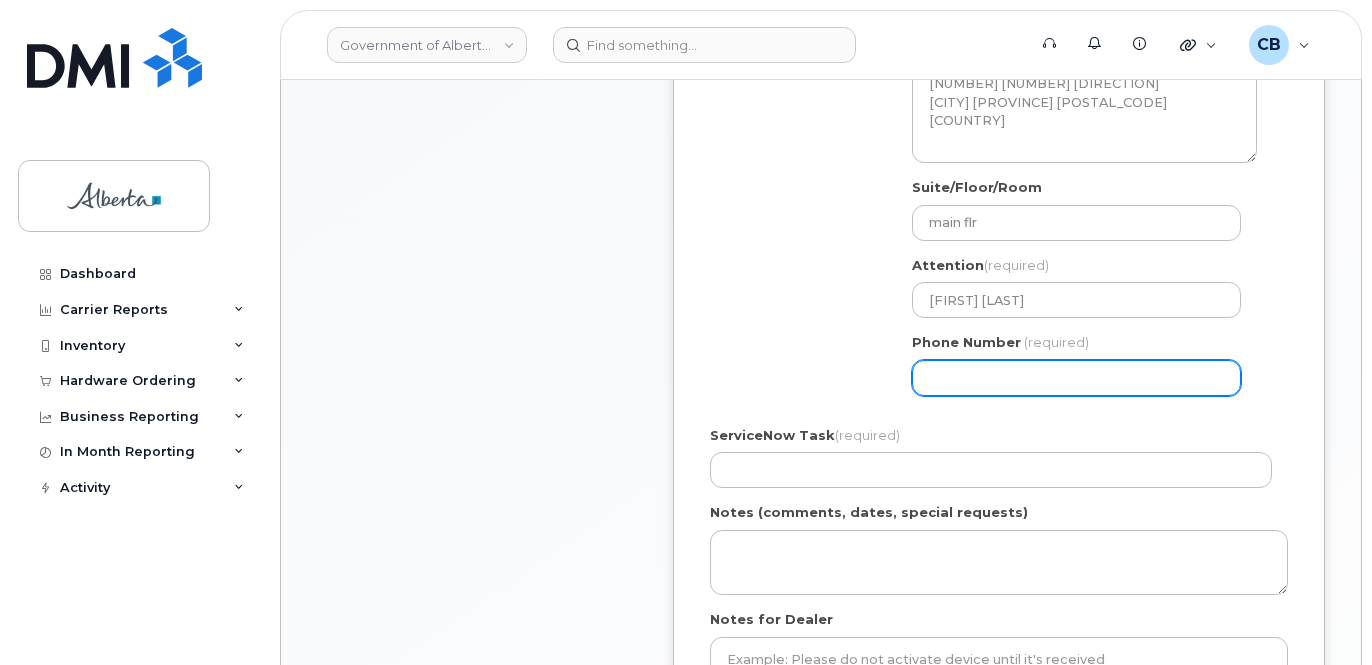 type on "7804228584" 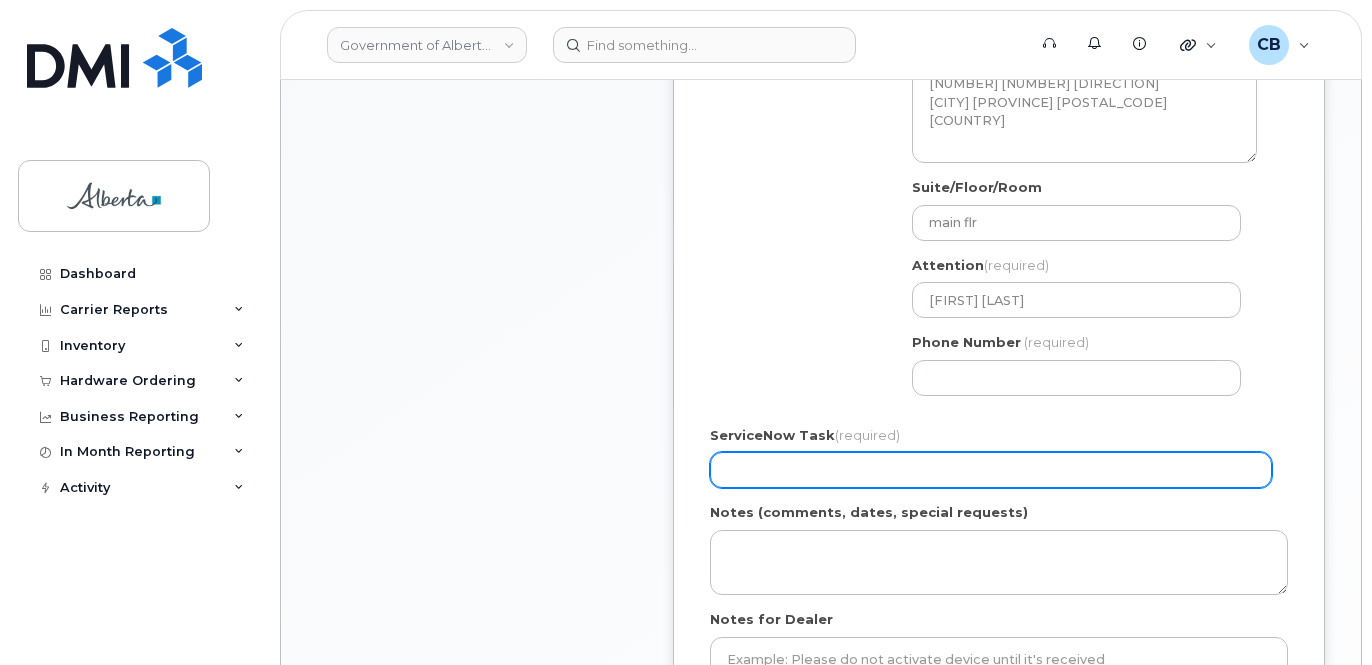 click on "ServiceNow Task
(required)" at bounding box center (991, 470) 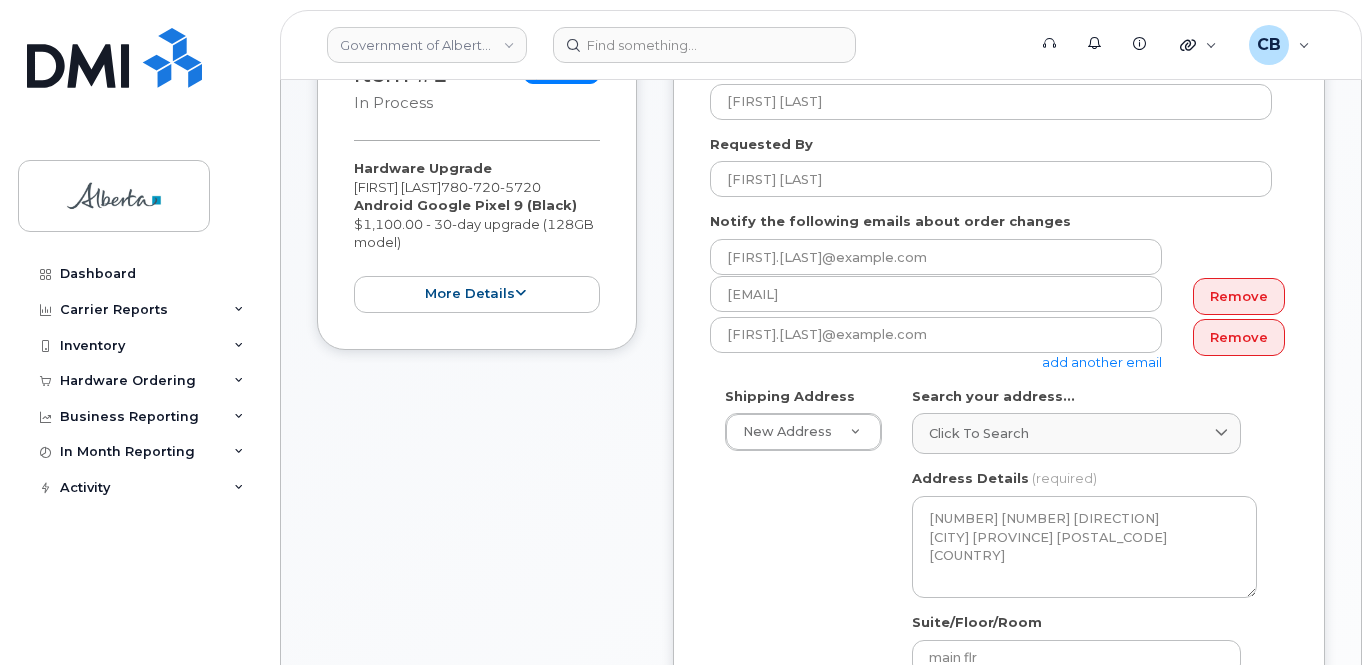 scroll, scrollTop: 400, scrollLeft: 0, axis: vertical 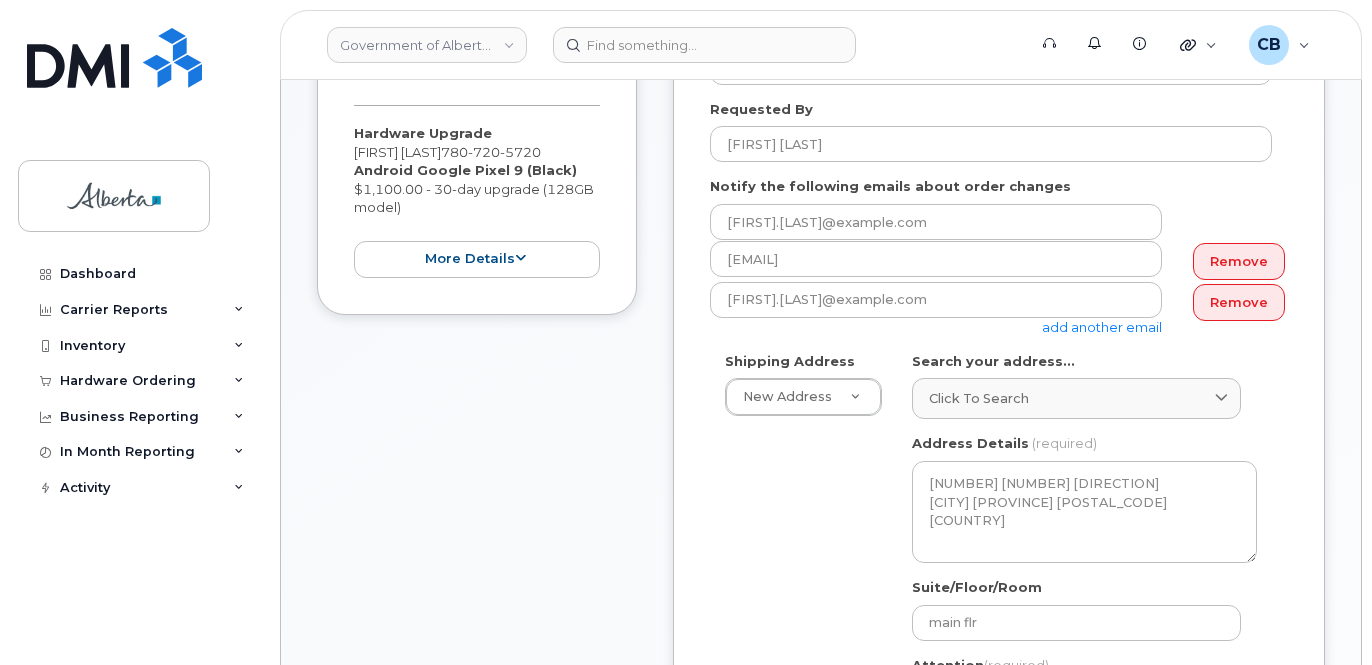 type on "SCTASK0820478" 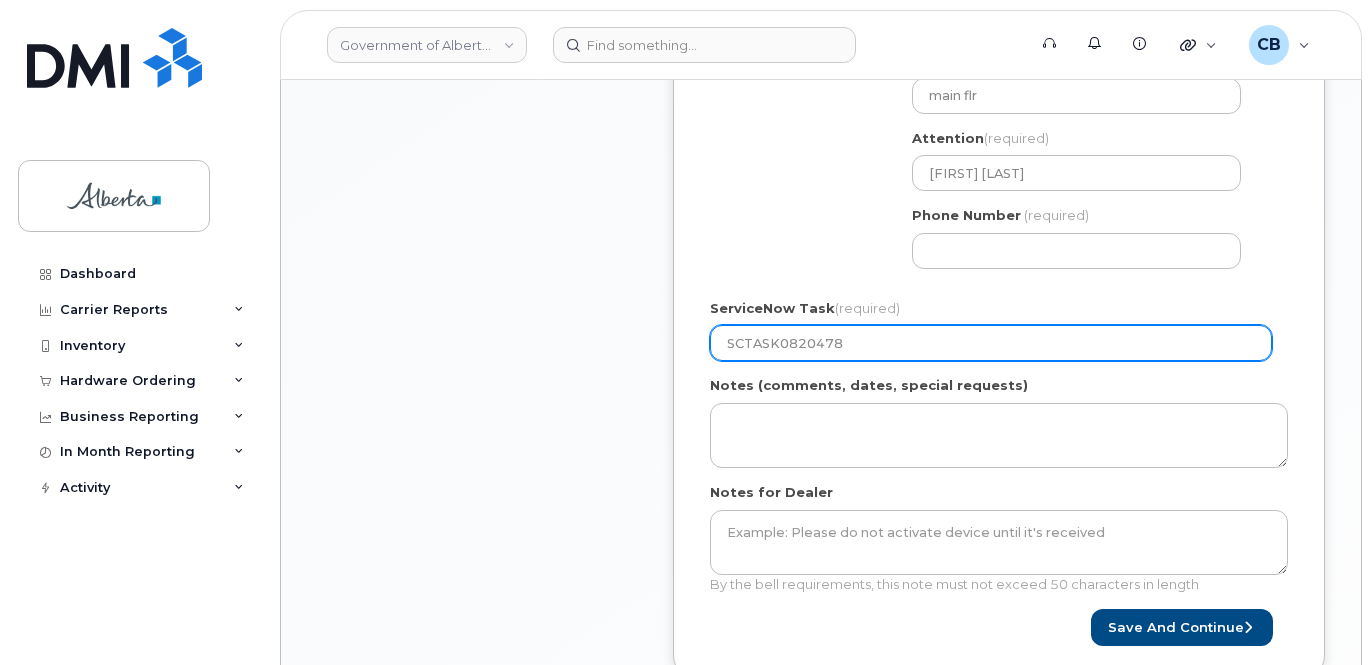 scroll, scrollTop: 1014, scrollLeft: 0, axis: vertical 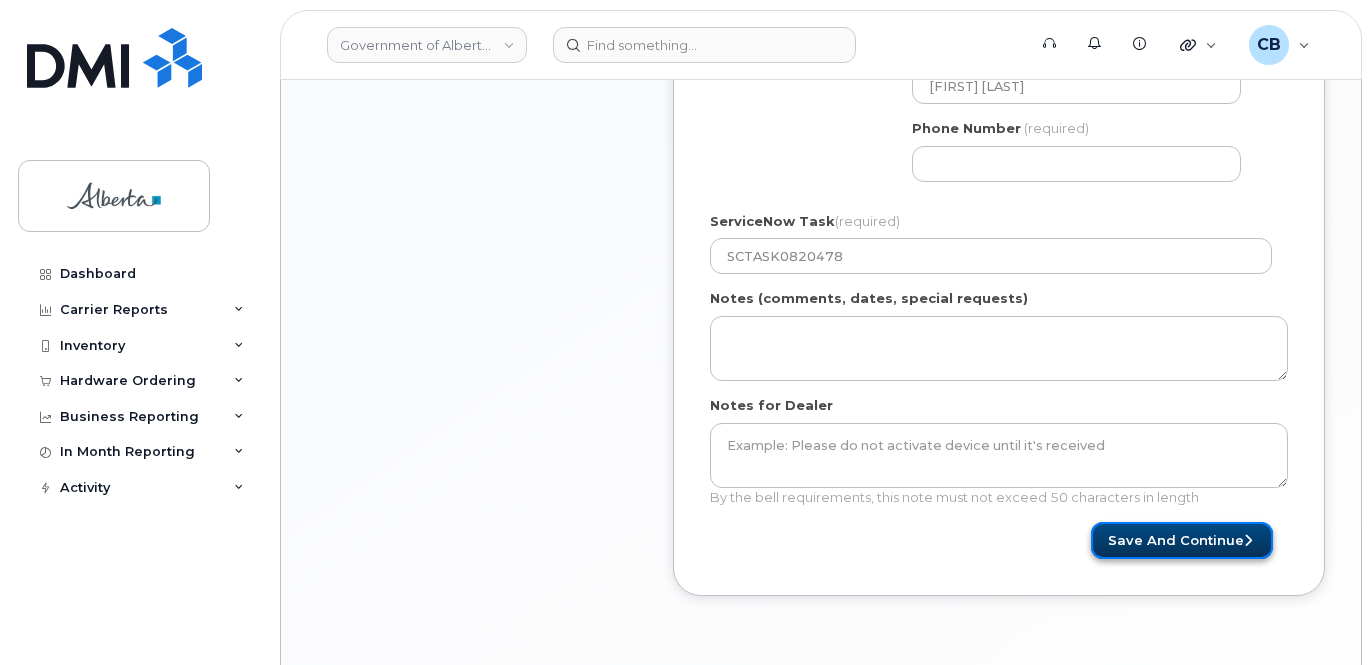 click on "Save and Continue" at bounding box center [1182, 540] 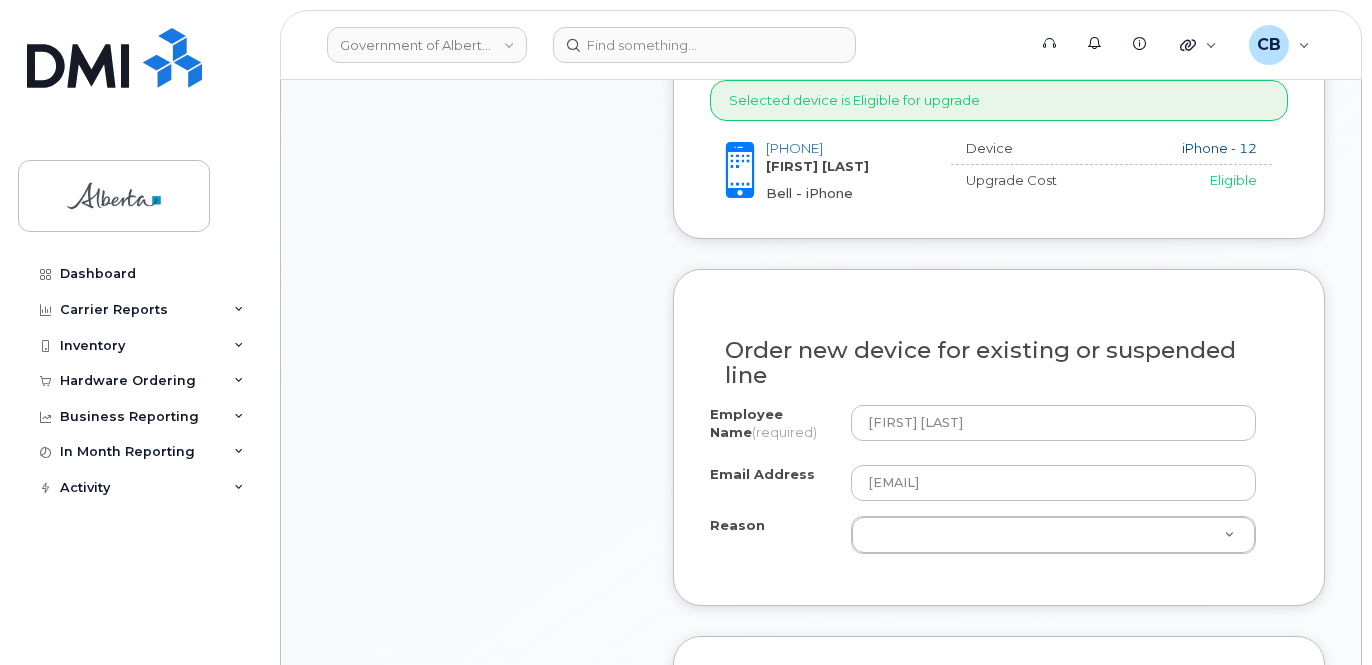scroll, scrollTop: 1000, scrollLeft: 0, axis: vertical 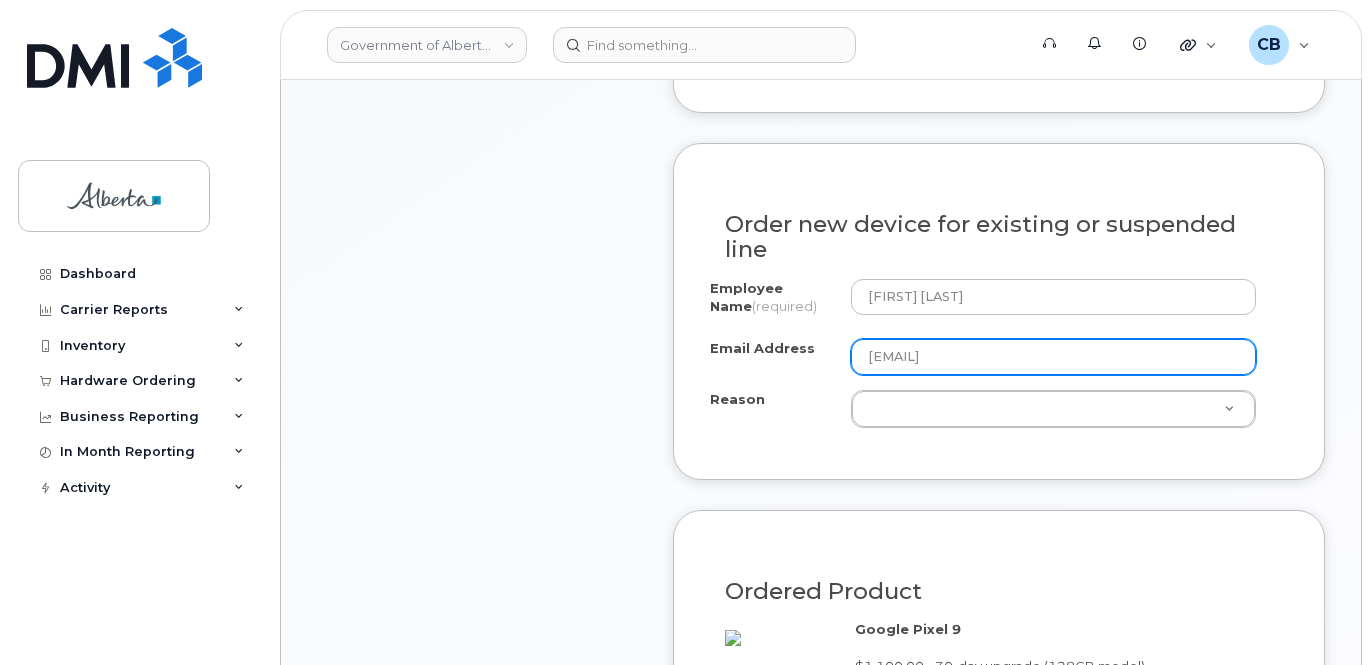 drag, startPoint x: 1038, startPoint y: 349, endPoint x: 848, endPoint y: 358, distance: 190.21304 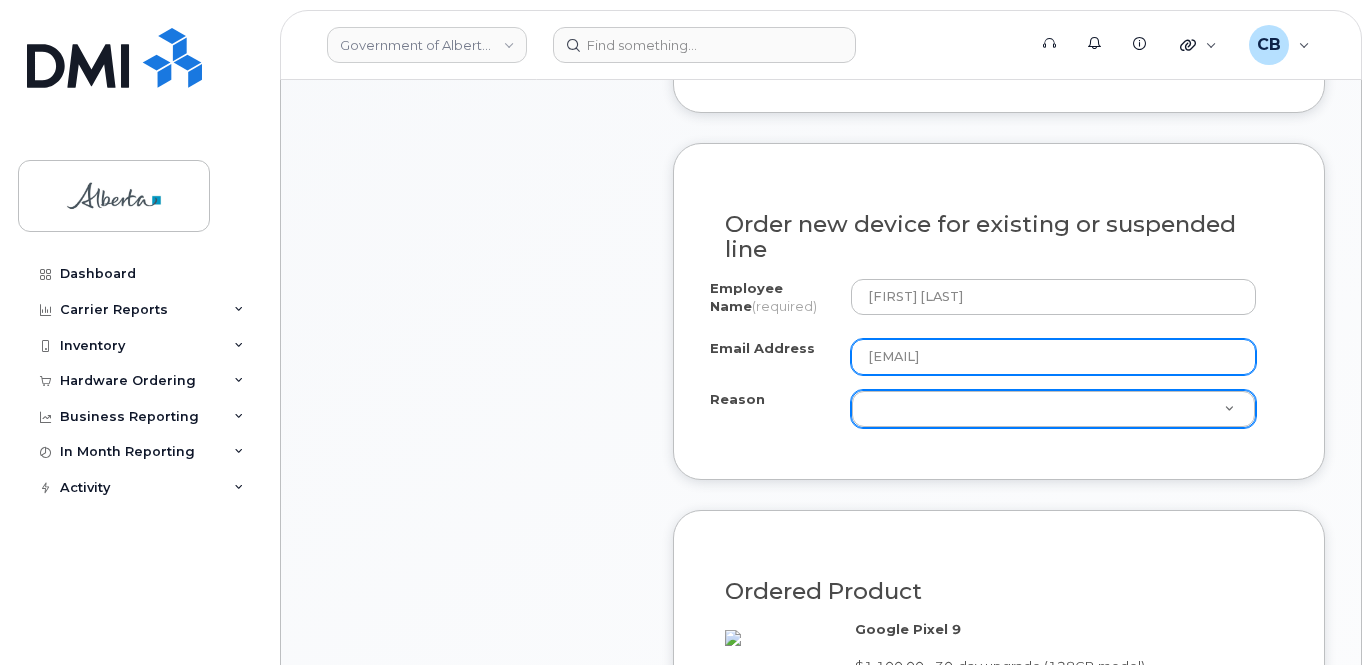 type on "[EMAIL]" 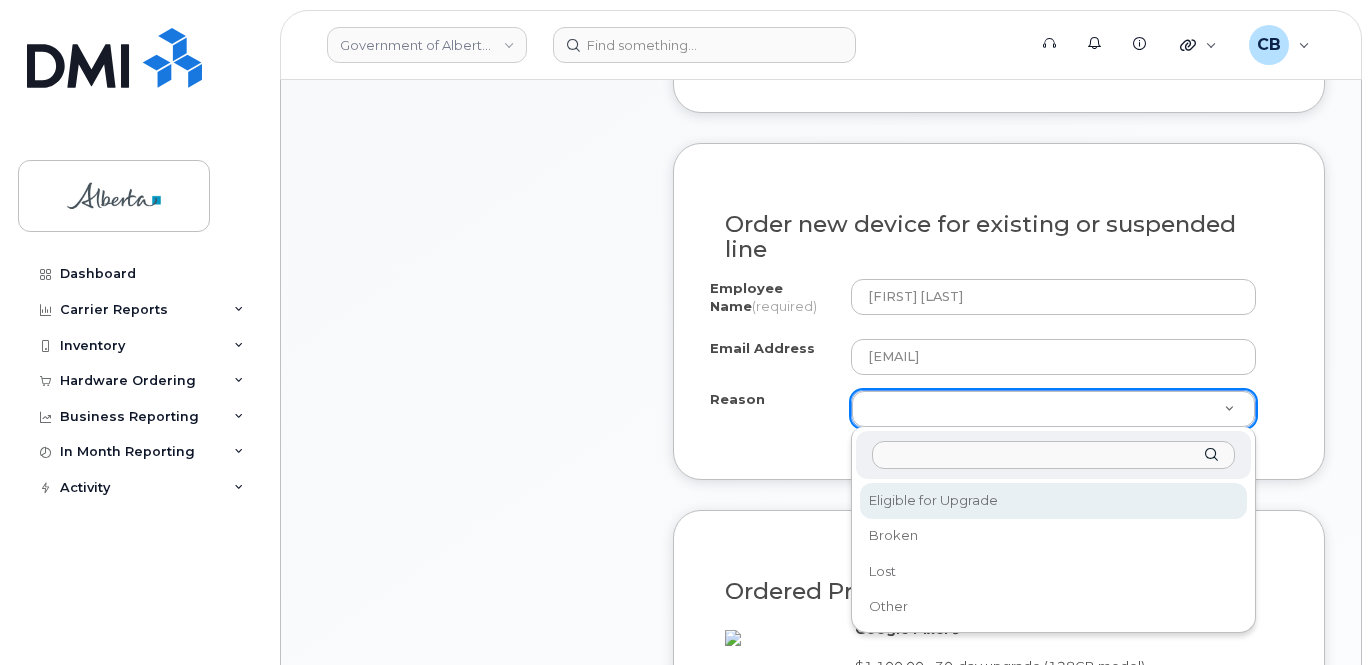 select on "eligible_for_upgrade" 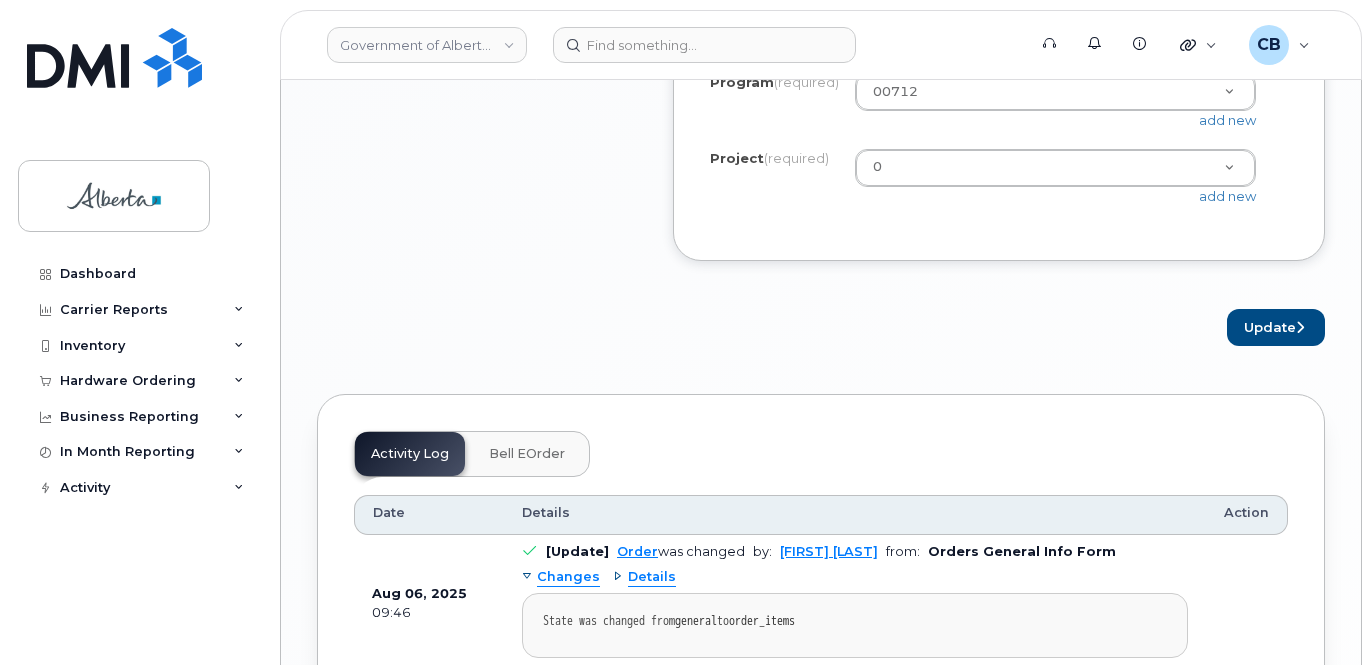 scroll, scrollTop: 2000, scrollLeft: 0, axis: vertical 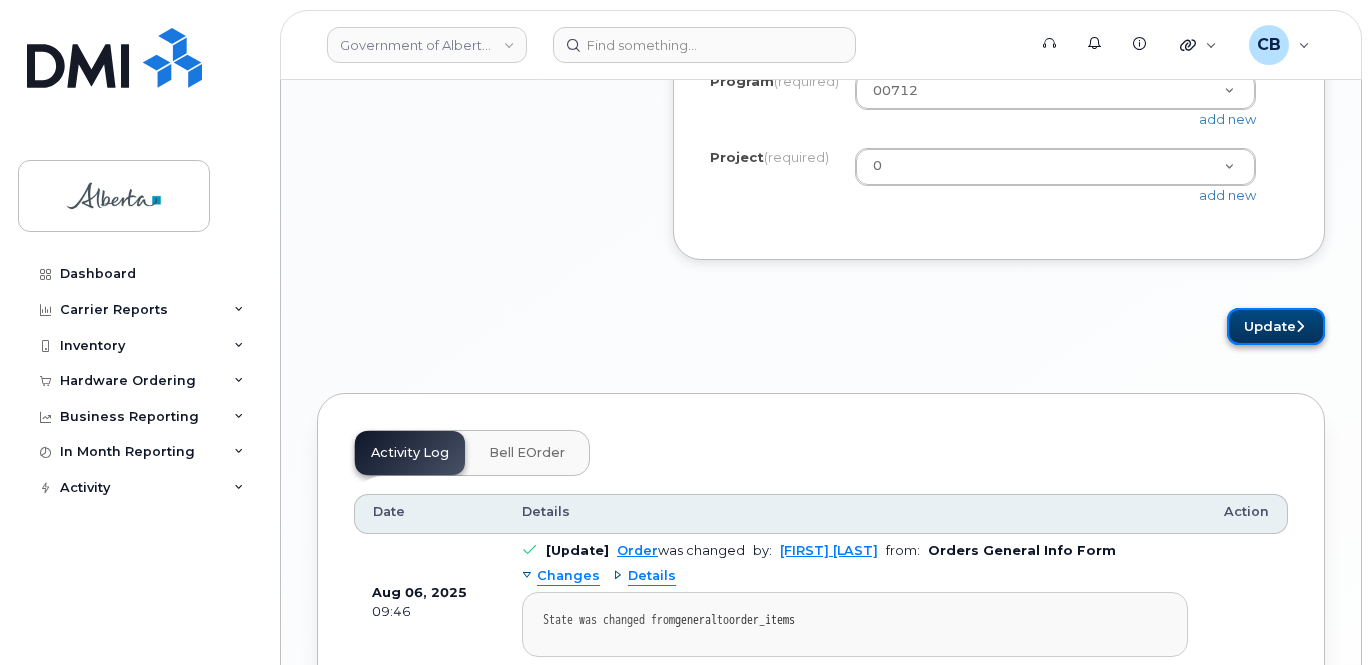click on "Update" at bounding box center (1276, 326) 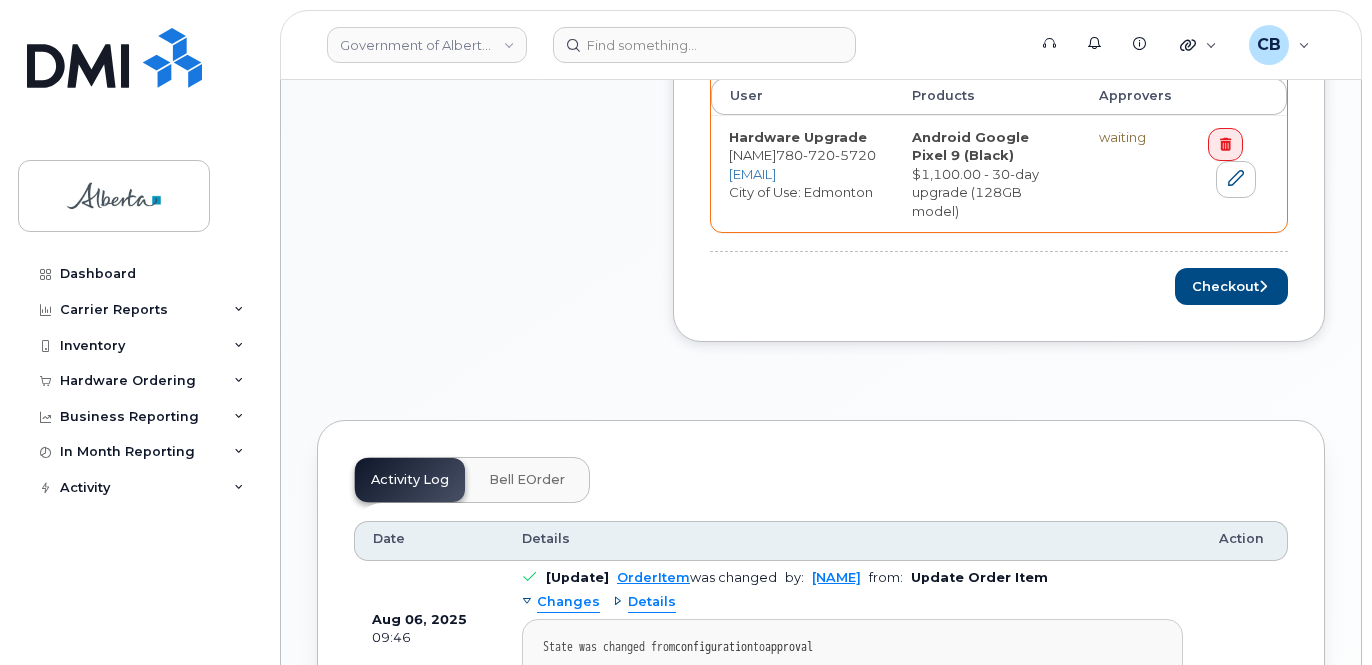 scroll, scrollTop: 1000, scrollLeft: 0, axis: vertical 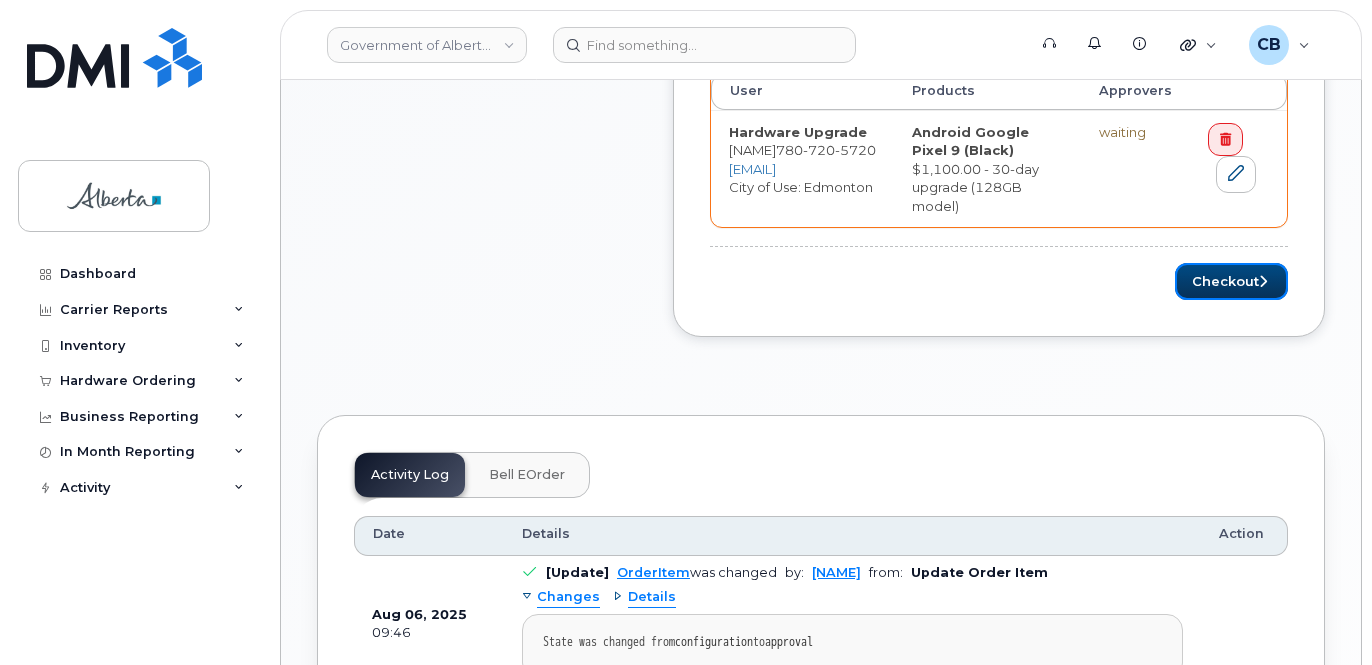 drag, startPoint x: 1220, startPoint y: 275, endPoint x: 1234, endPoint y: 387, distance: 112.871605 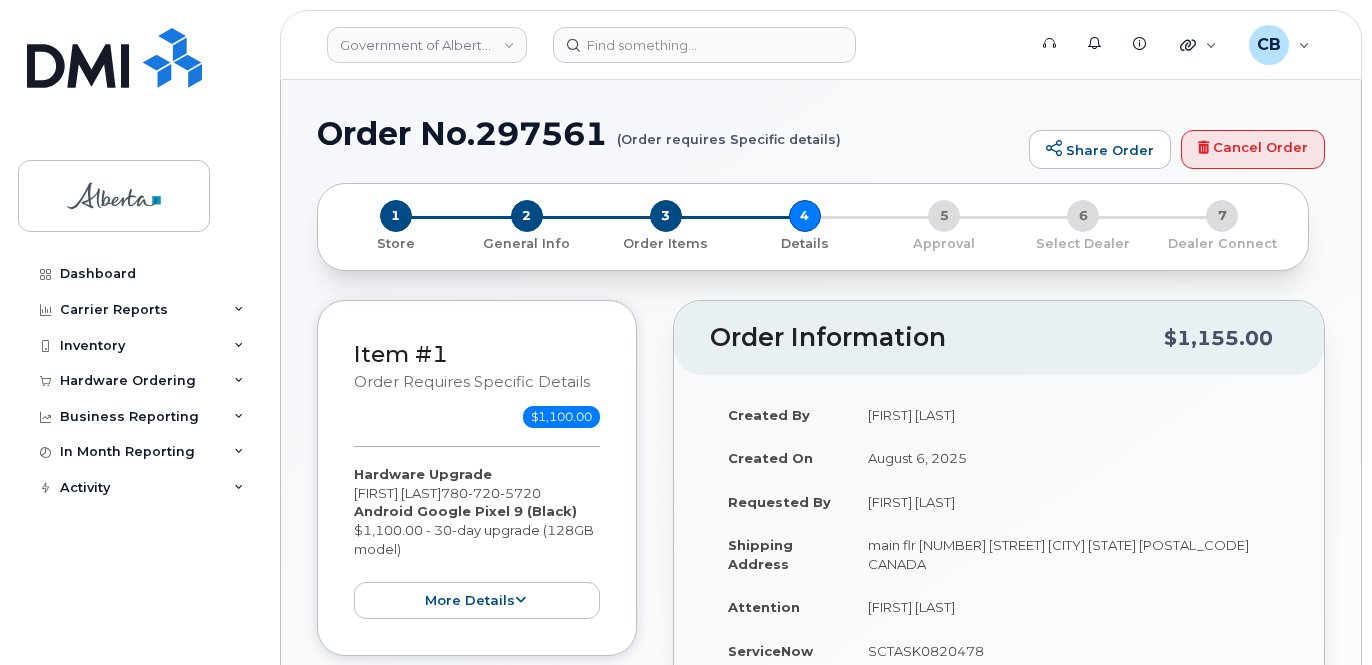 select 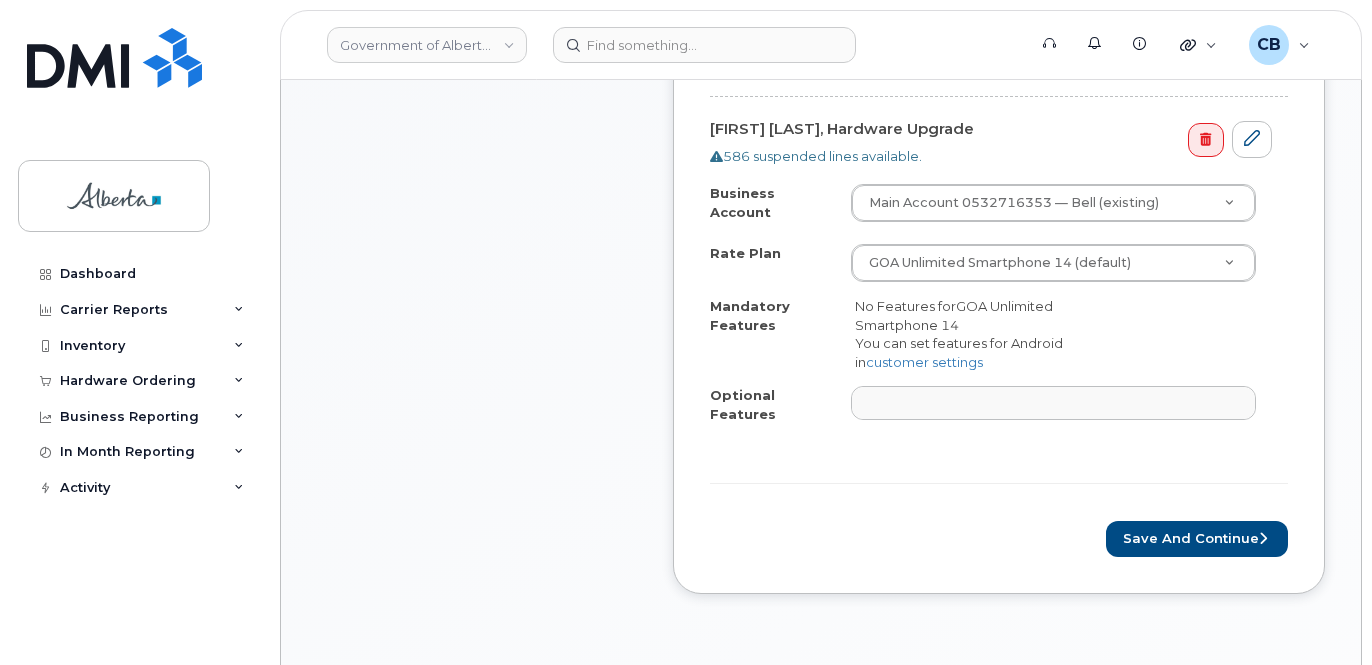 scroll, scrollTop: 800, scrollLeft: 0, axis: vertical 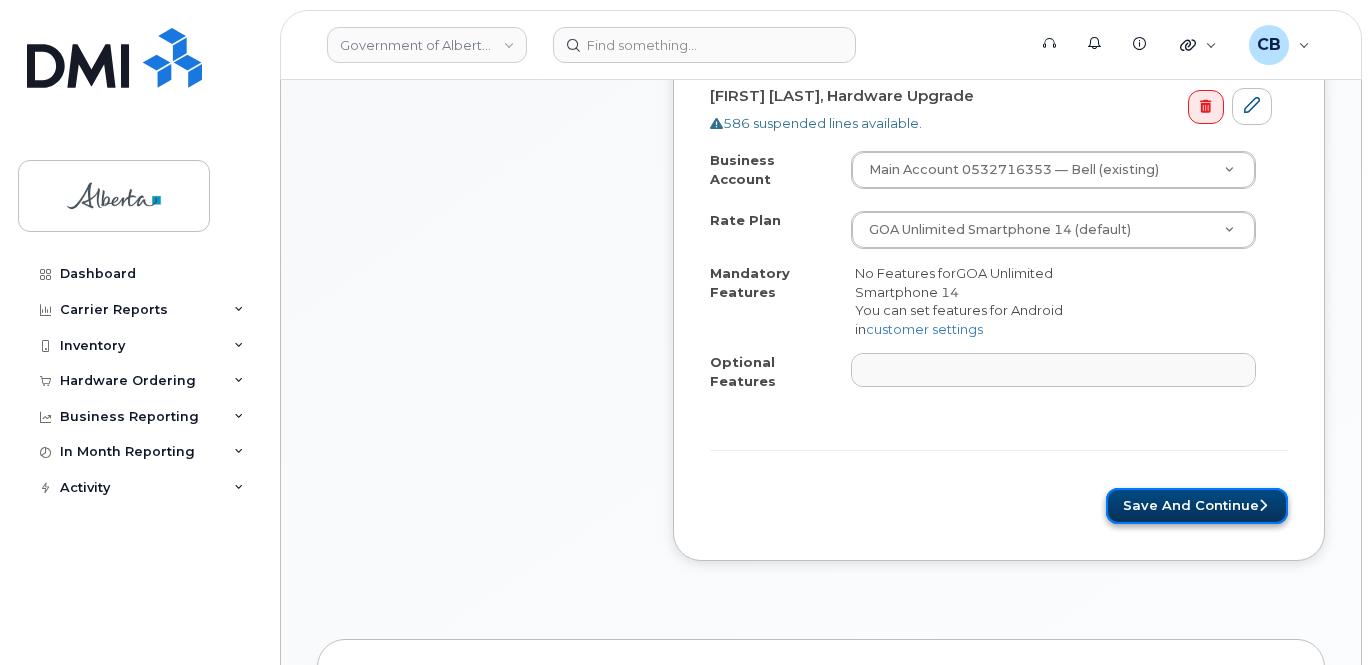 click on "Save and Continue" at bounding box center [1197, 506] 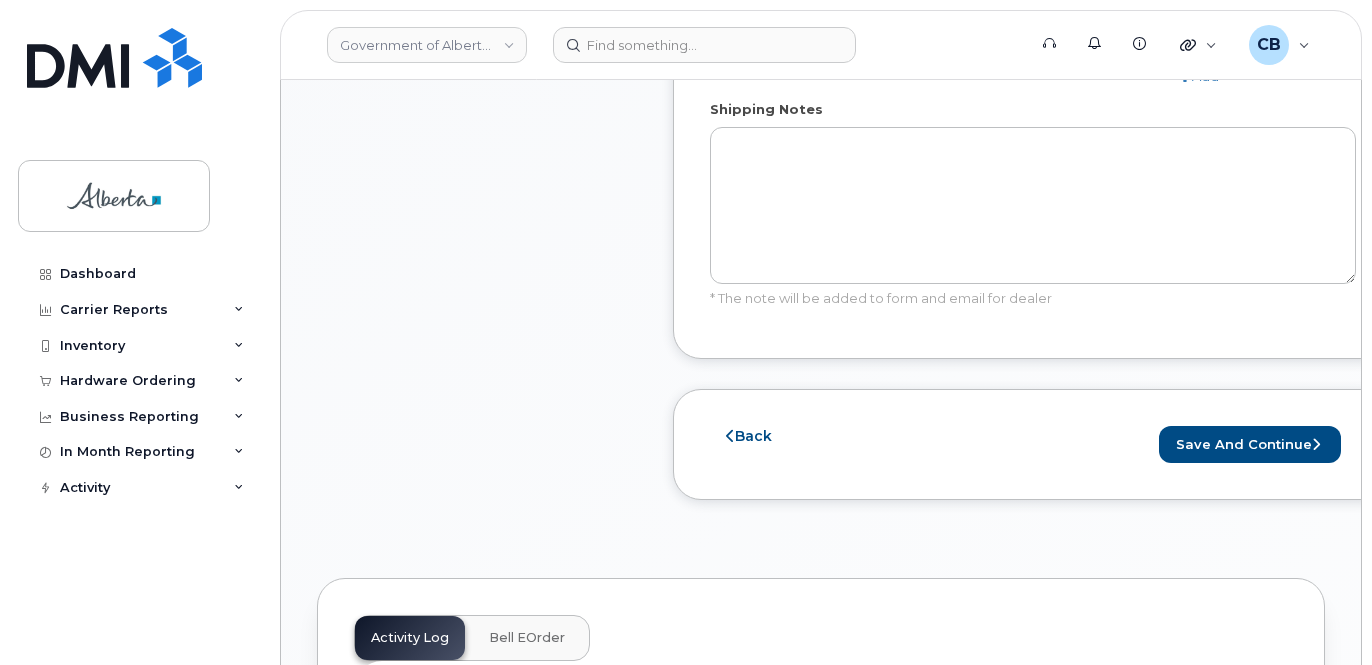scroll, scrollTop: 1400, scrollLeft: 0, axis: vertical 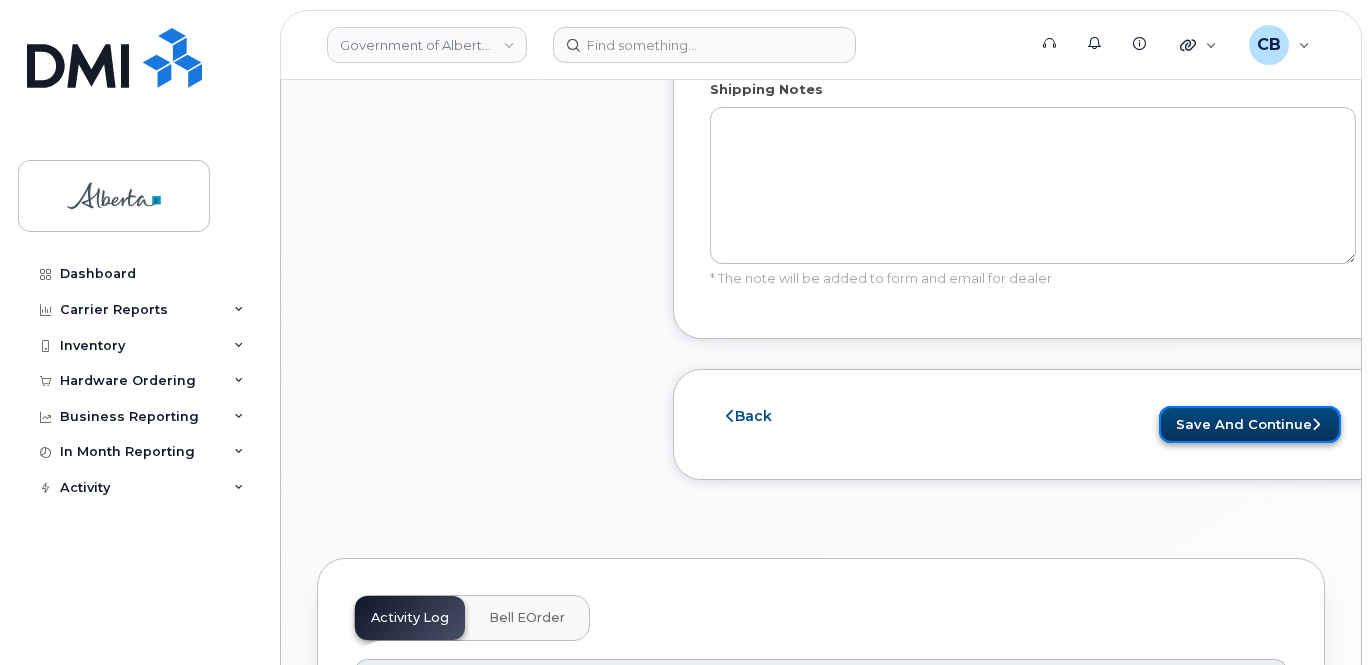 click on "Save and Continue" at bounding box center [1250, 424] 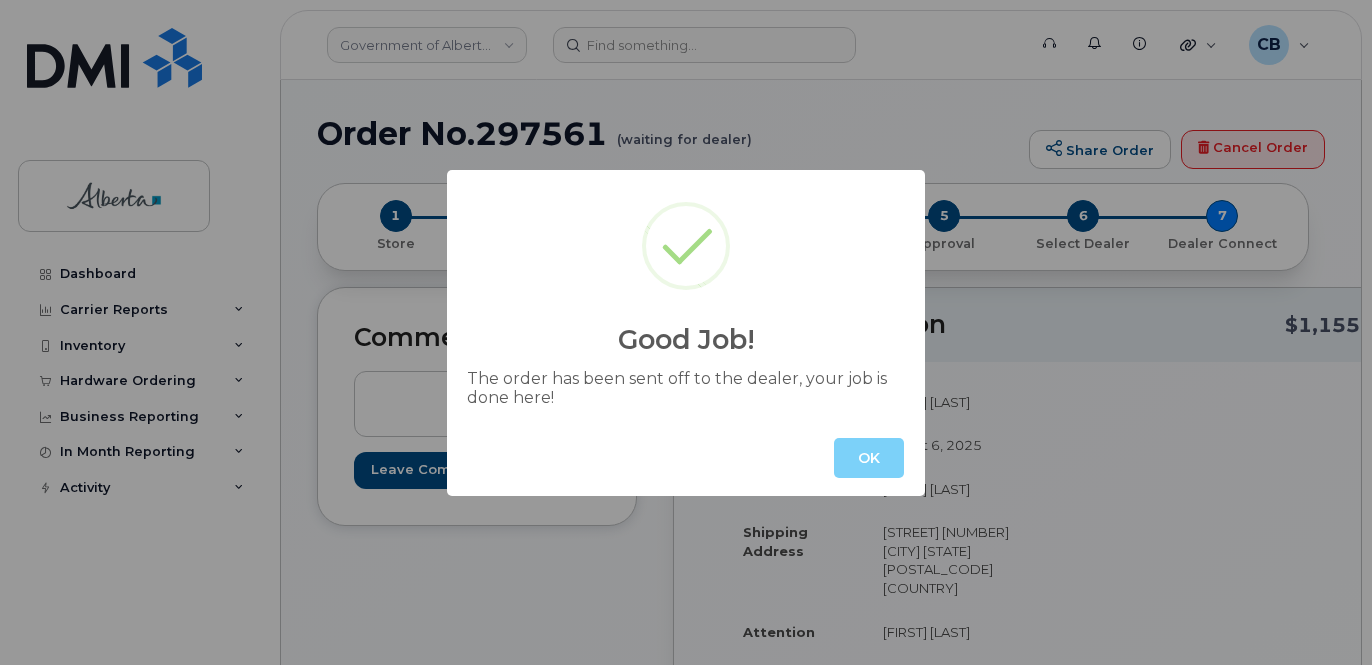 scroll, scrollTop: 0, scrollLeft: 0, axis: both 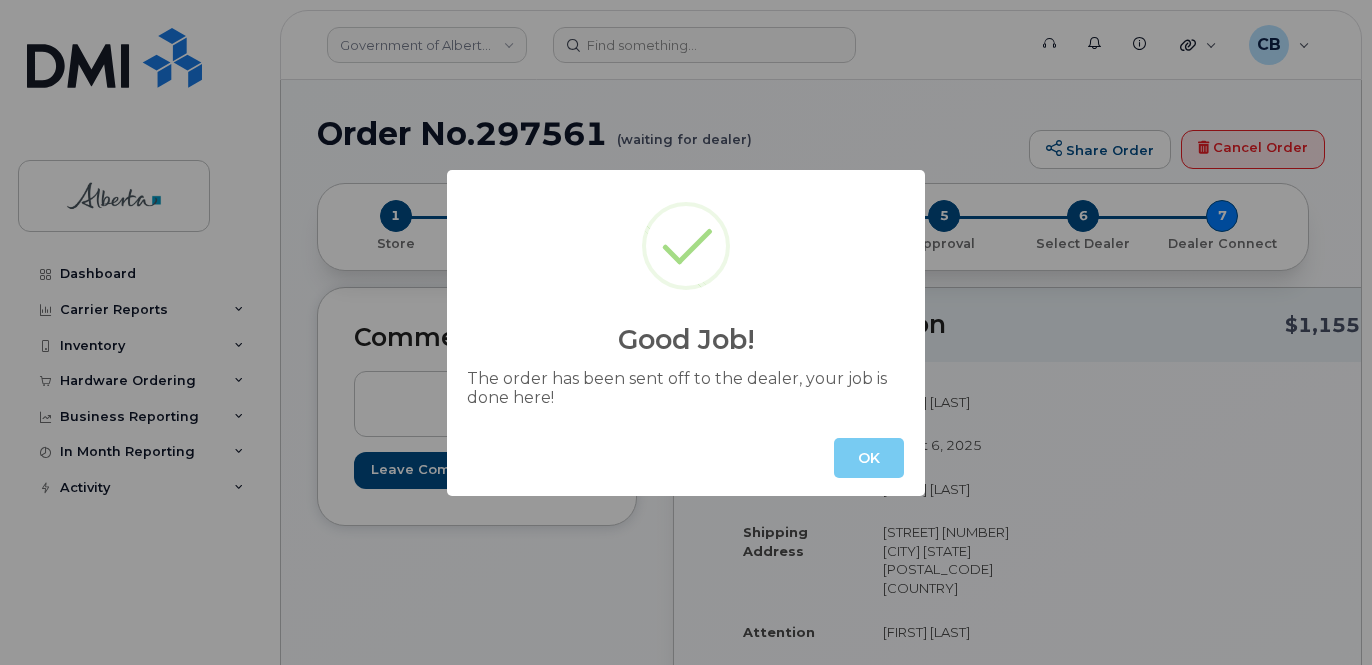 click on "OK" at bounding box center (869, 458) 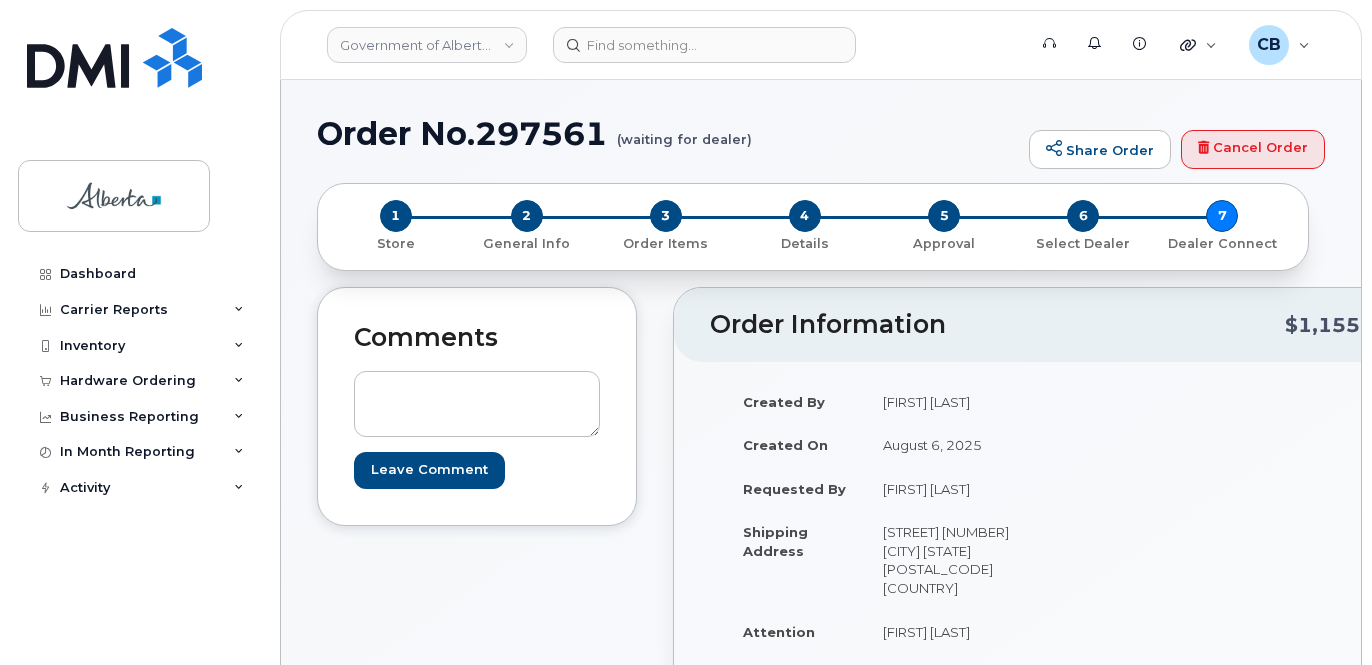 click on "Order No.297561
(waiting for dealer)" at bounding box center (668, 133) 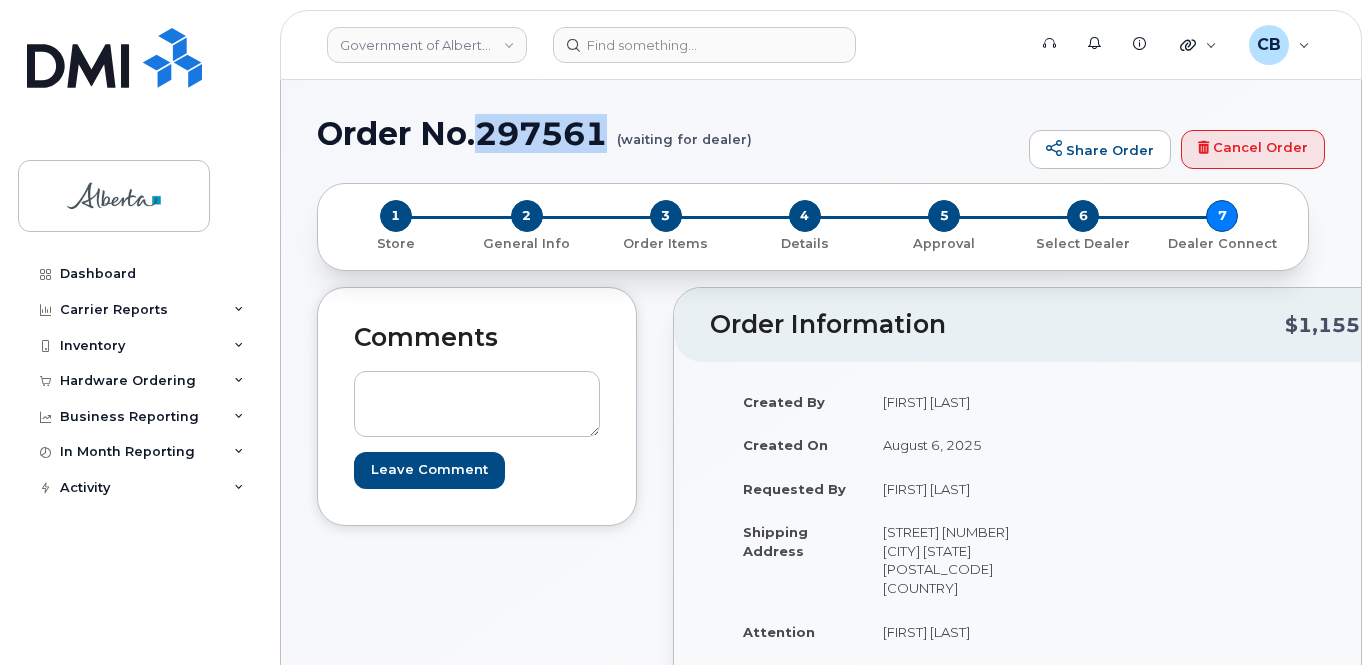 click on "Order No.297561
(waiting for dealer)" at bounding box center [668, 133] 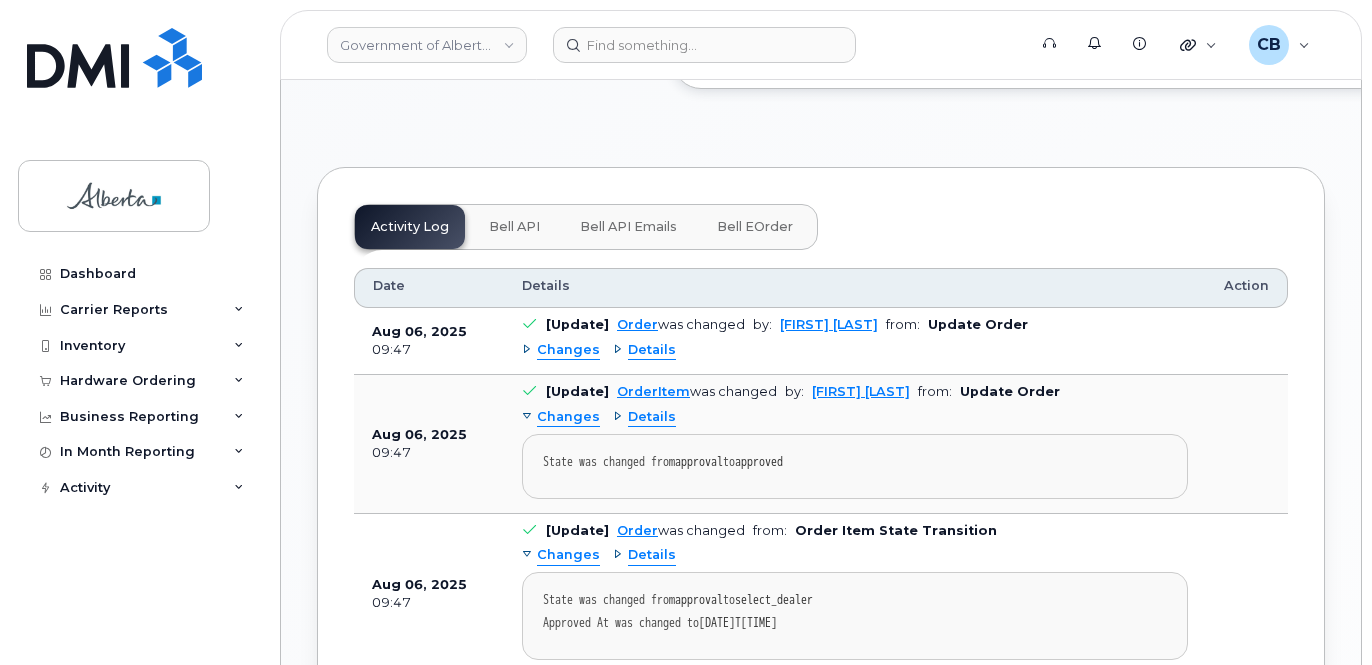 click on "Bell API" at bounding box center [514, 227] 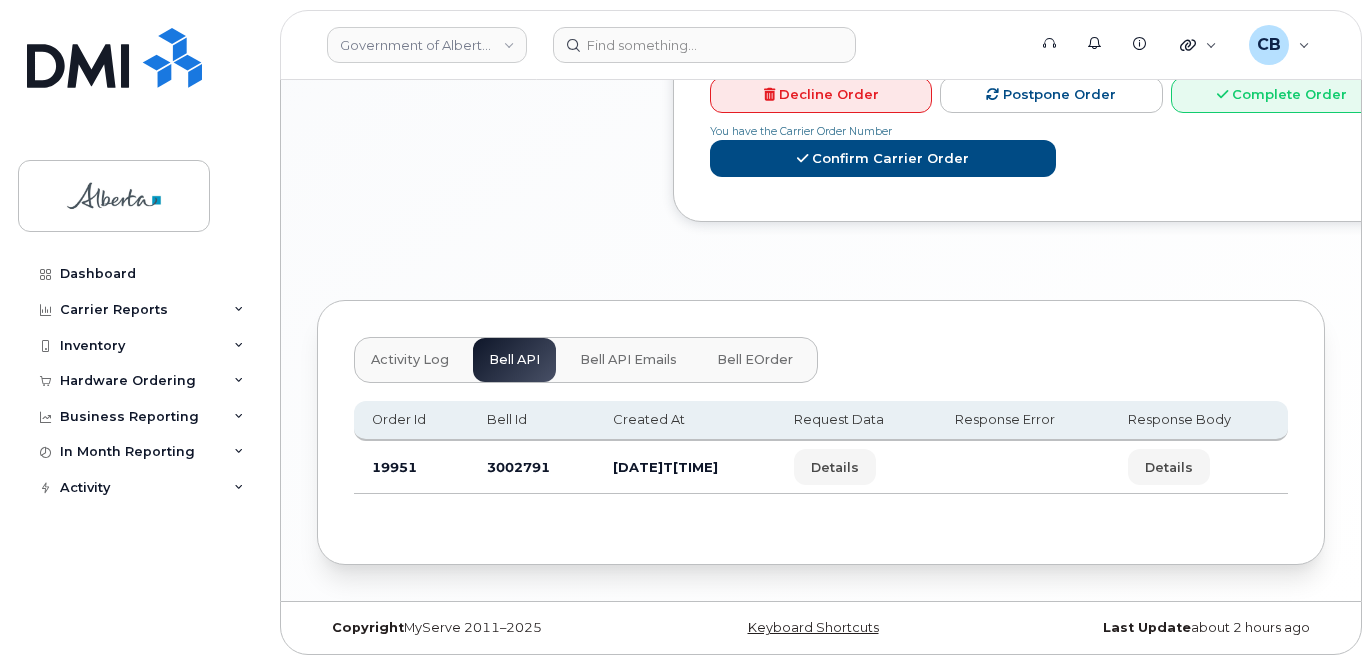 scroll, scrollTop: 1104, scrollLeft: 0, axis: vertical 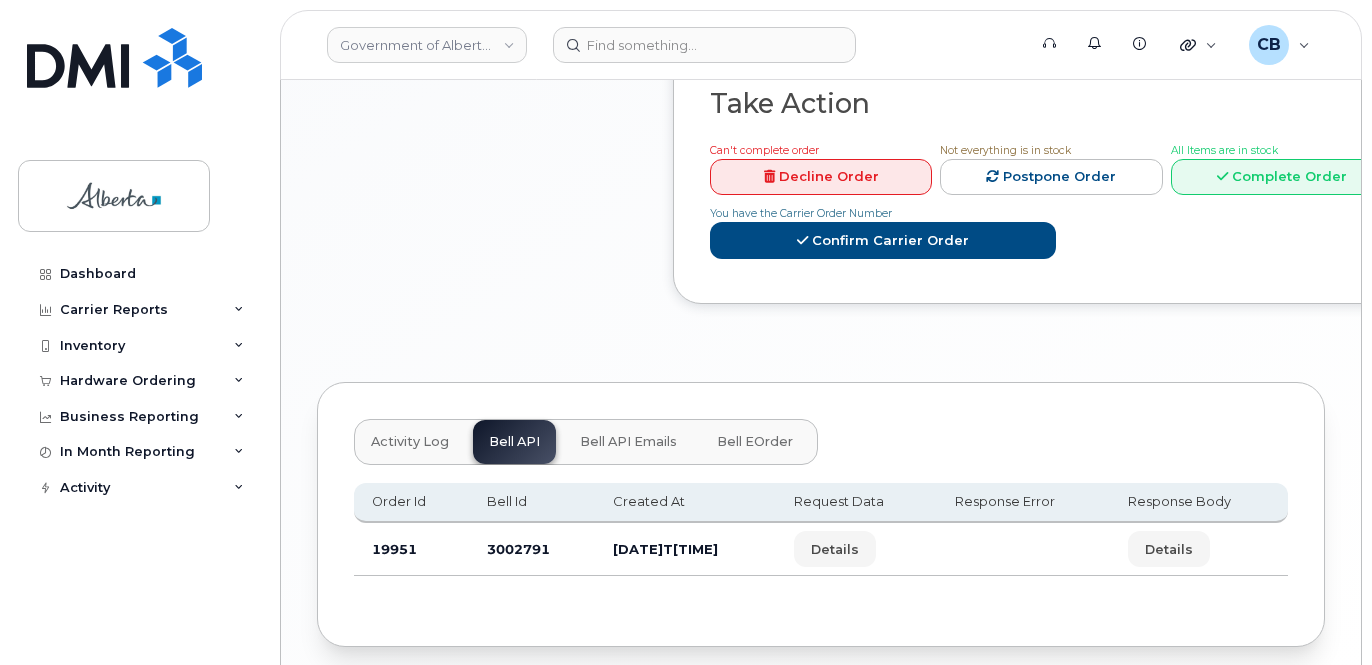 click on "3002791" at bounding box center (532, 549) 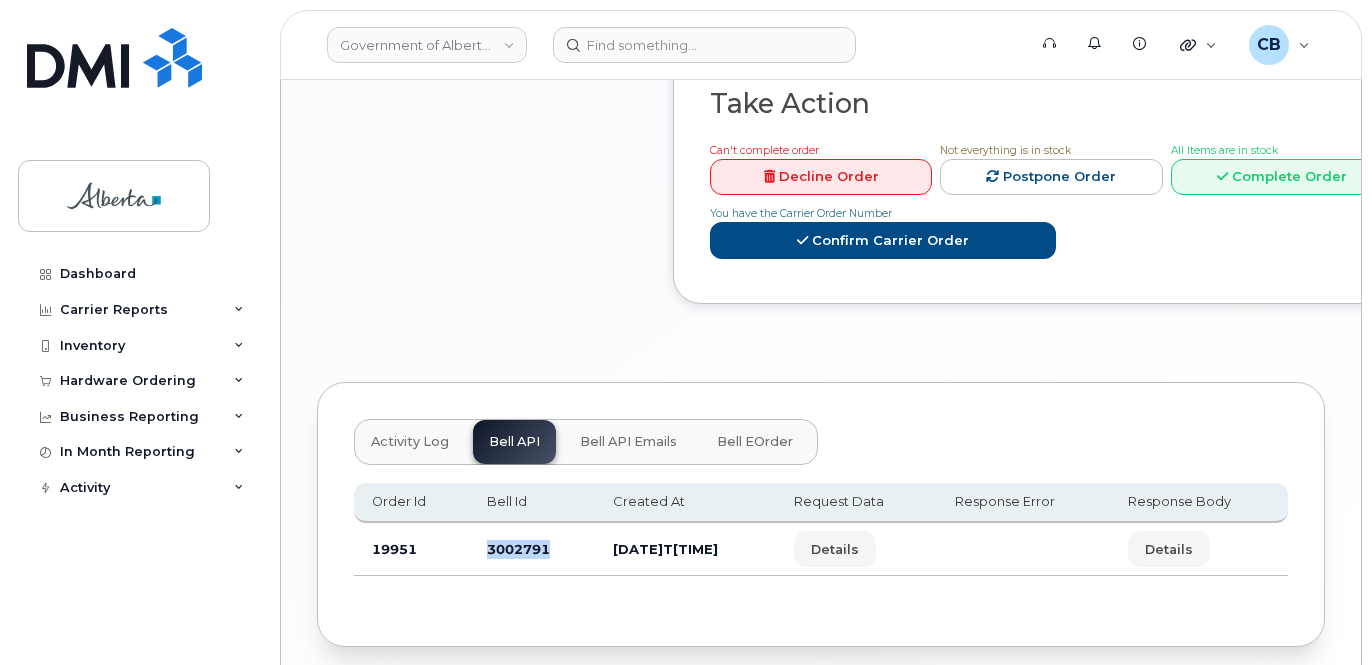 click on "3002791" at bounding box center (532, 549) 